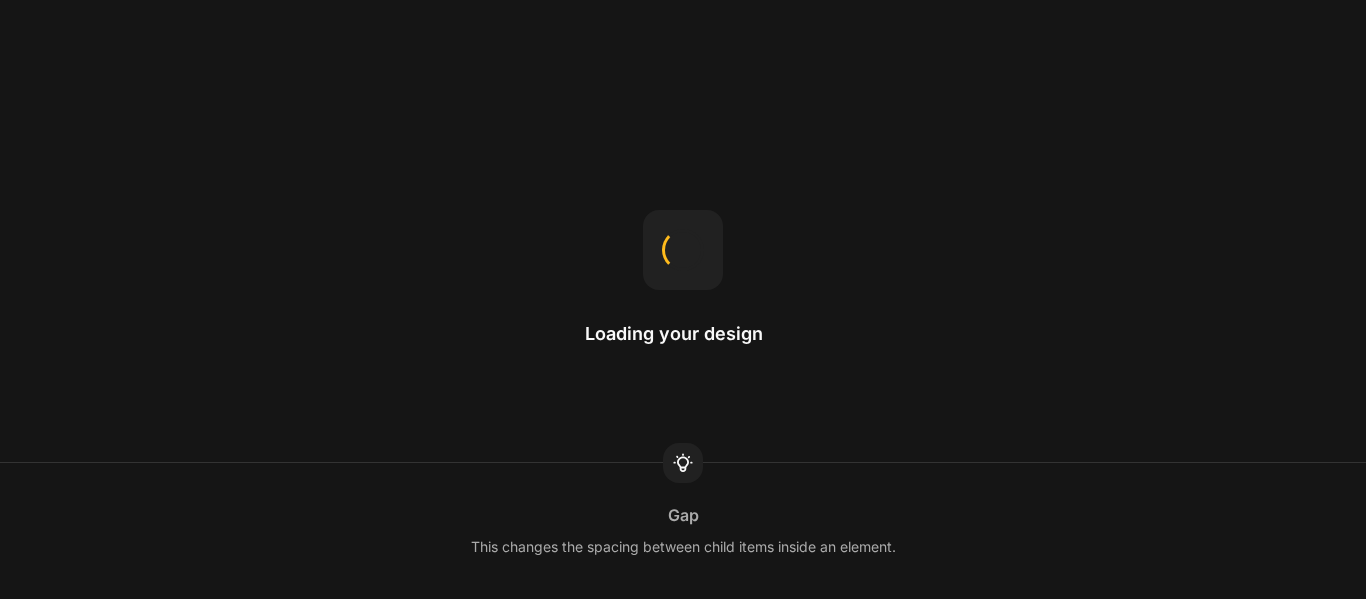 scroll, scrollTop: 0, scrollLeft: 0, axis: both 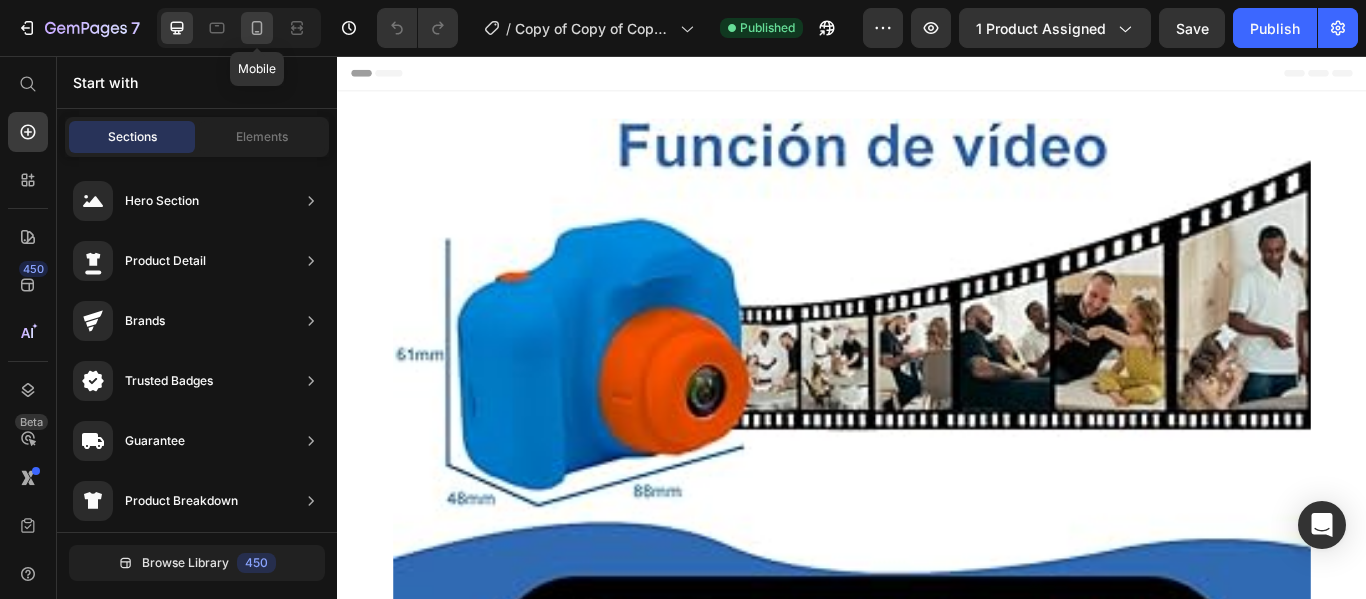 click 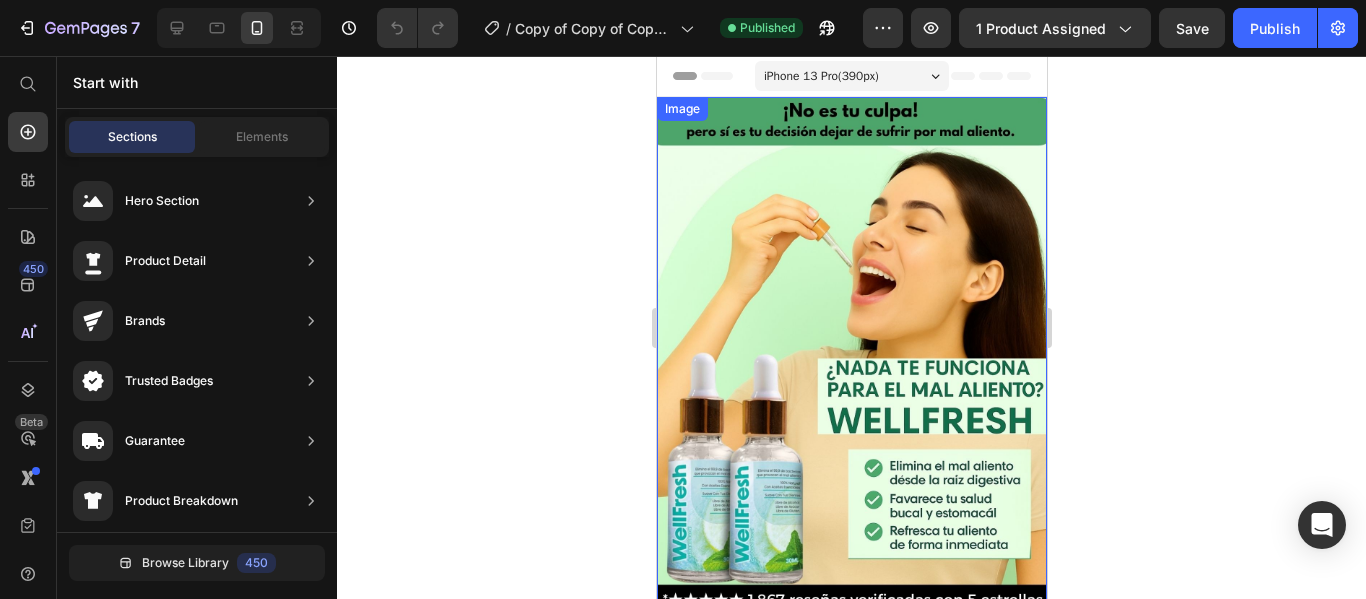 click at bounding box center (851, 435) 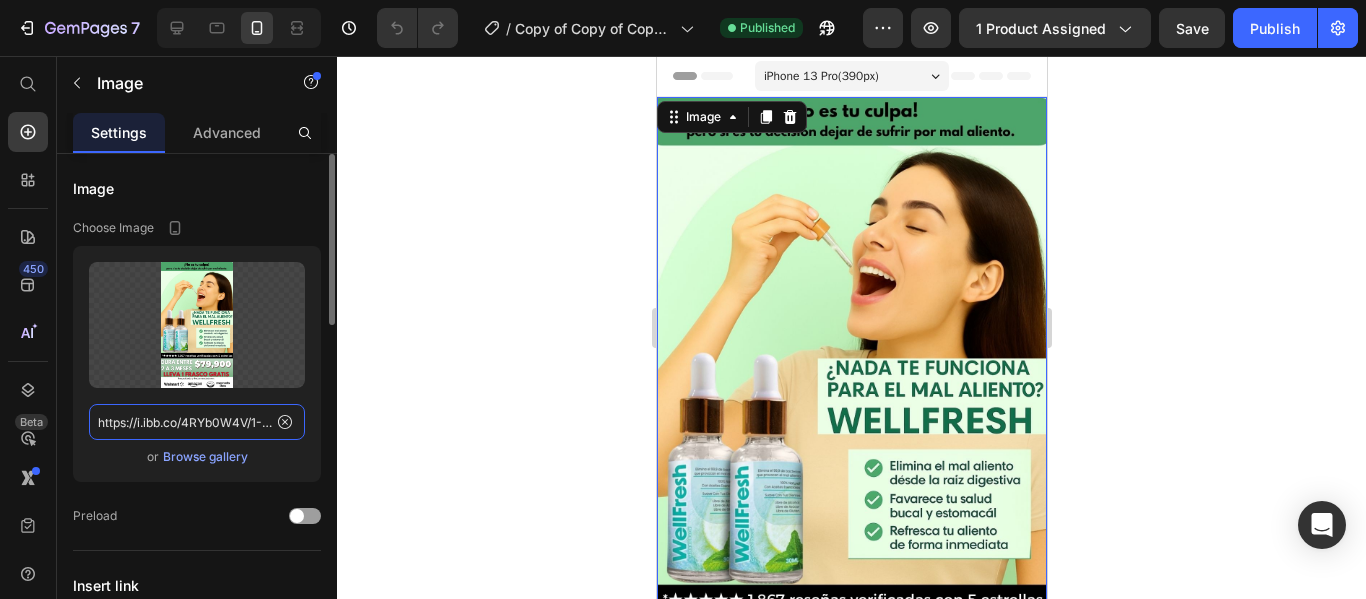 click on "https://i.ibb.co/4RYb0W4V/1-1.jpg" 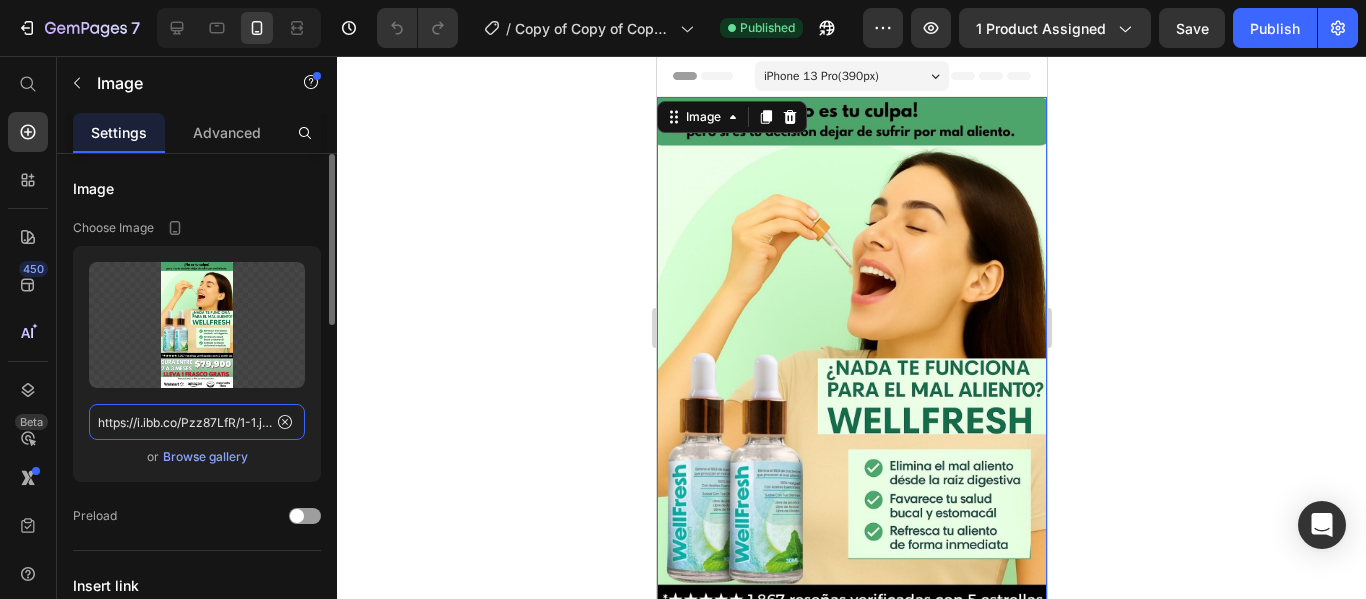 scroll, scrollTop: 0, scrollLeft: 7, axis: horizontal 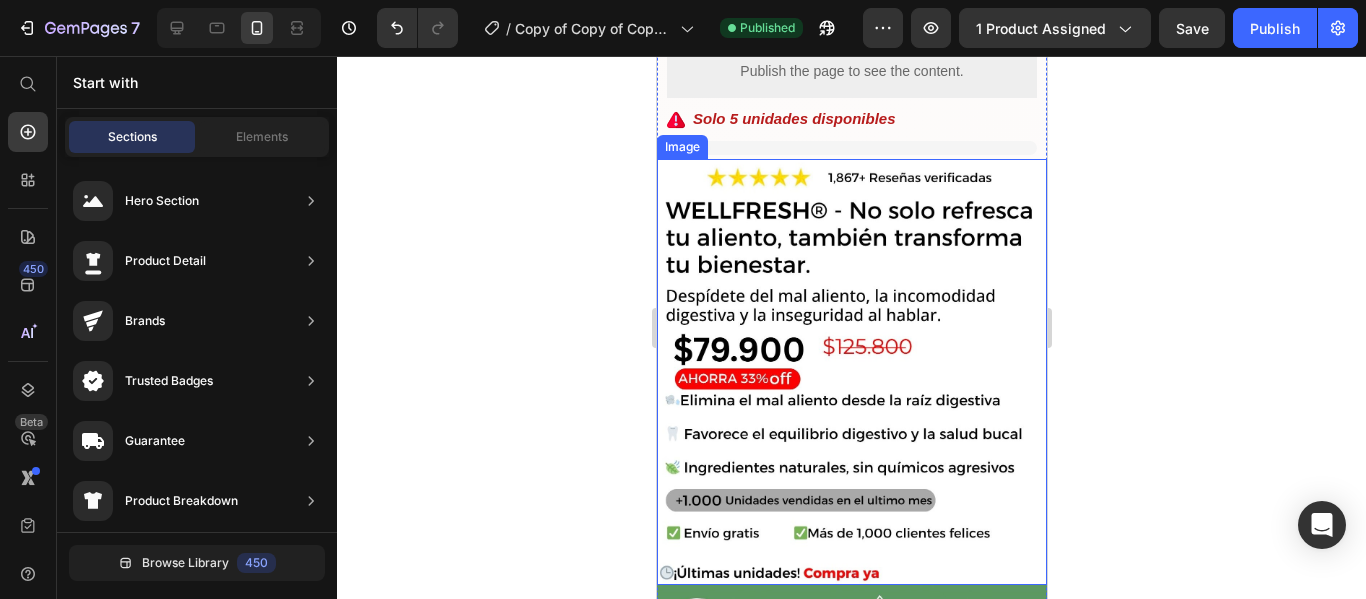 click at bounding box center (851, 372) 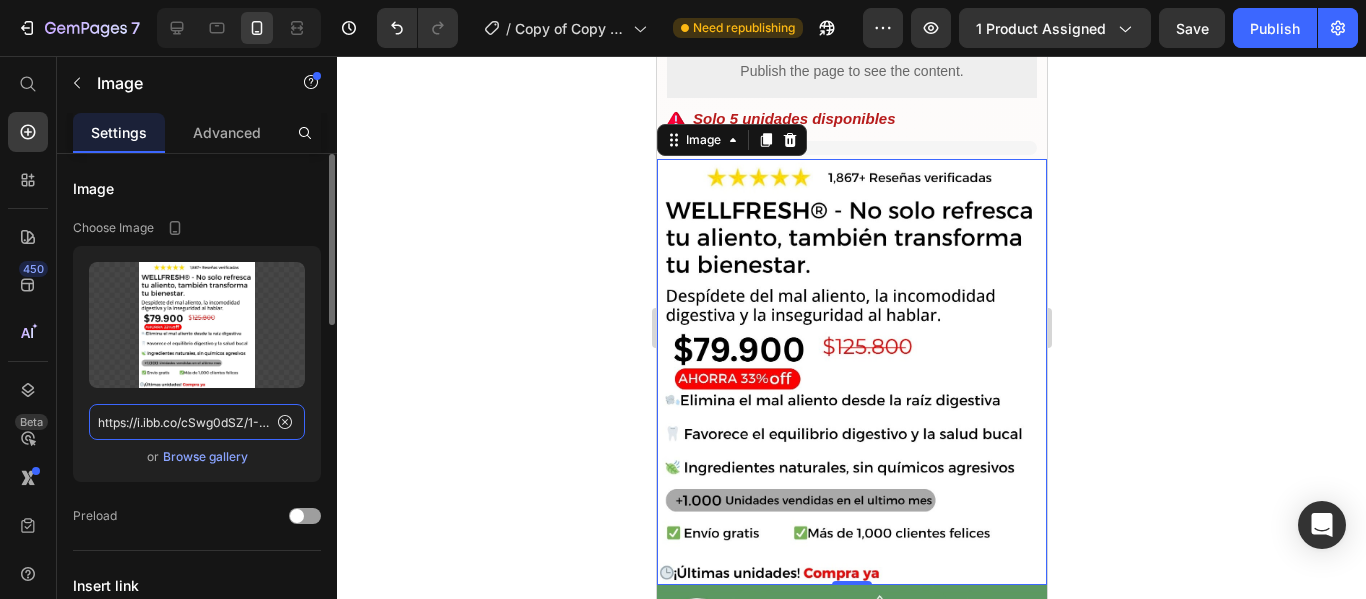 click on "https://i.ibb.co/cSwg0dSZ/1-11.jpg" 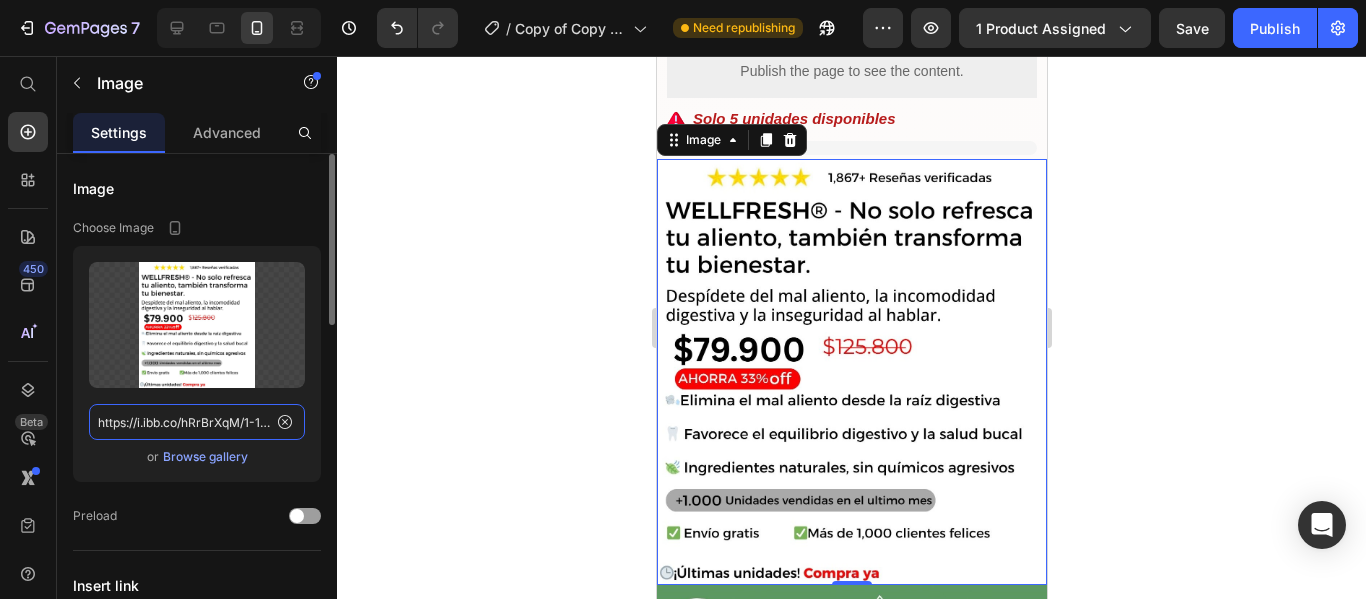 scroll, scrollTop: 0, scrollLeft: 16, axis: horizontal 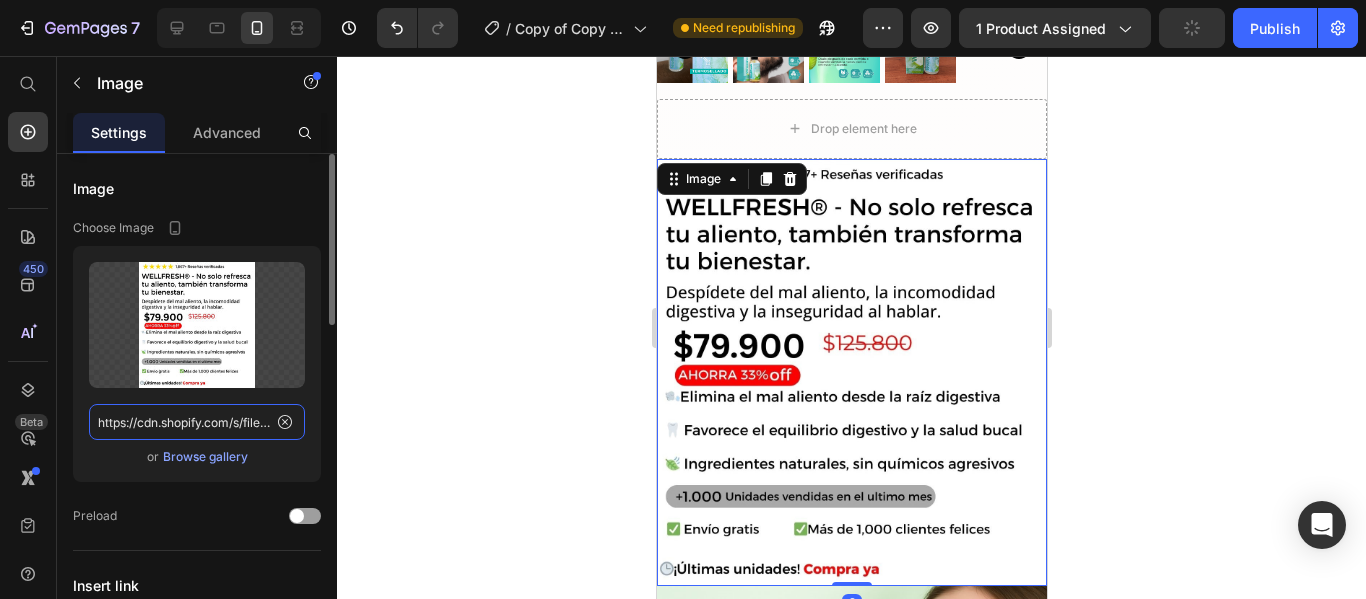 click on "https://cdn.shopify.com/s/files/1/0745/3343/7684/files/gempages_556650893634700044-6073c968-326b-44cf-b960-bb9ccfcb0c5b.jpg" 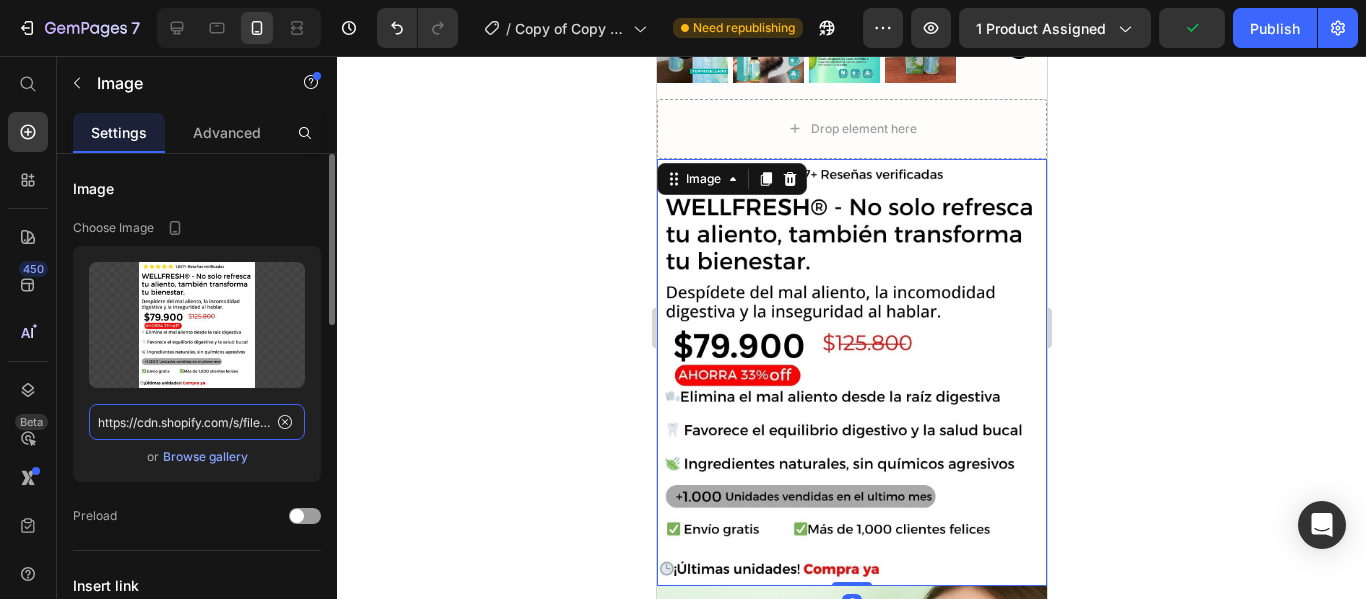 paste on "i.ibb.co/hRrBrXqM/1-11" 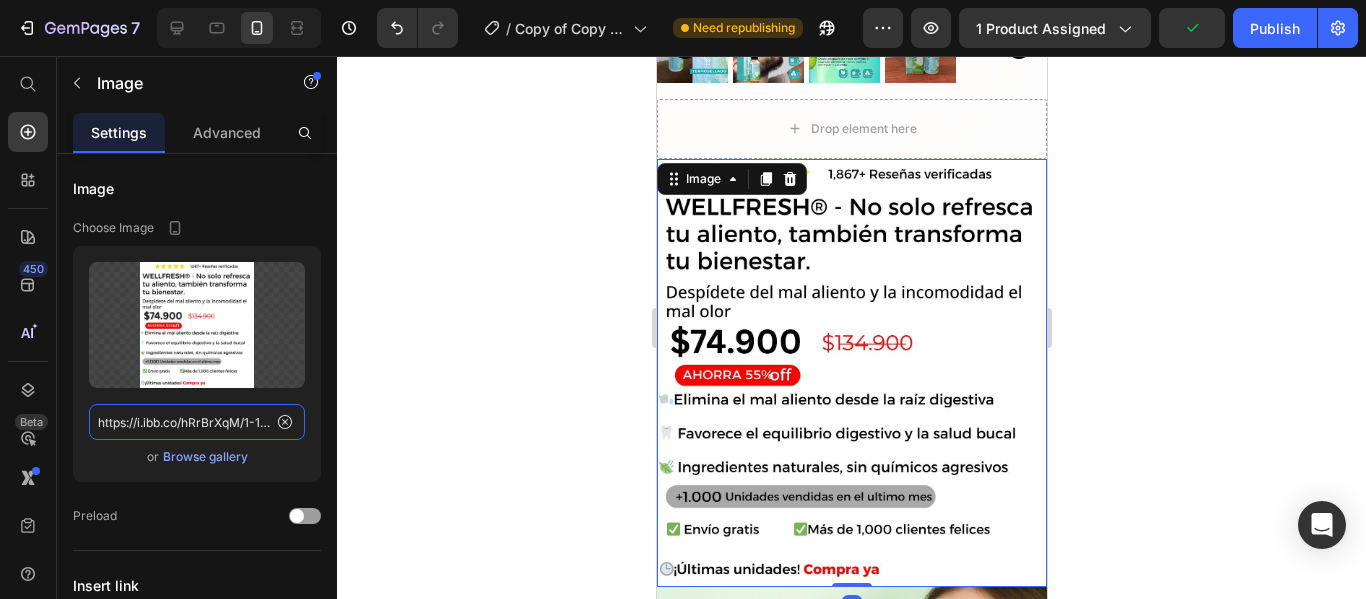 scroll, scrollTop: 0, scrollLeft: 16, axis: horizontal 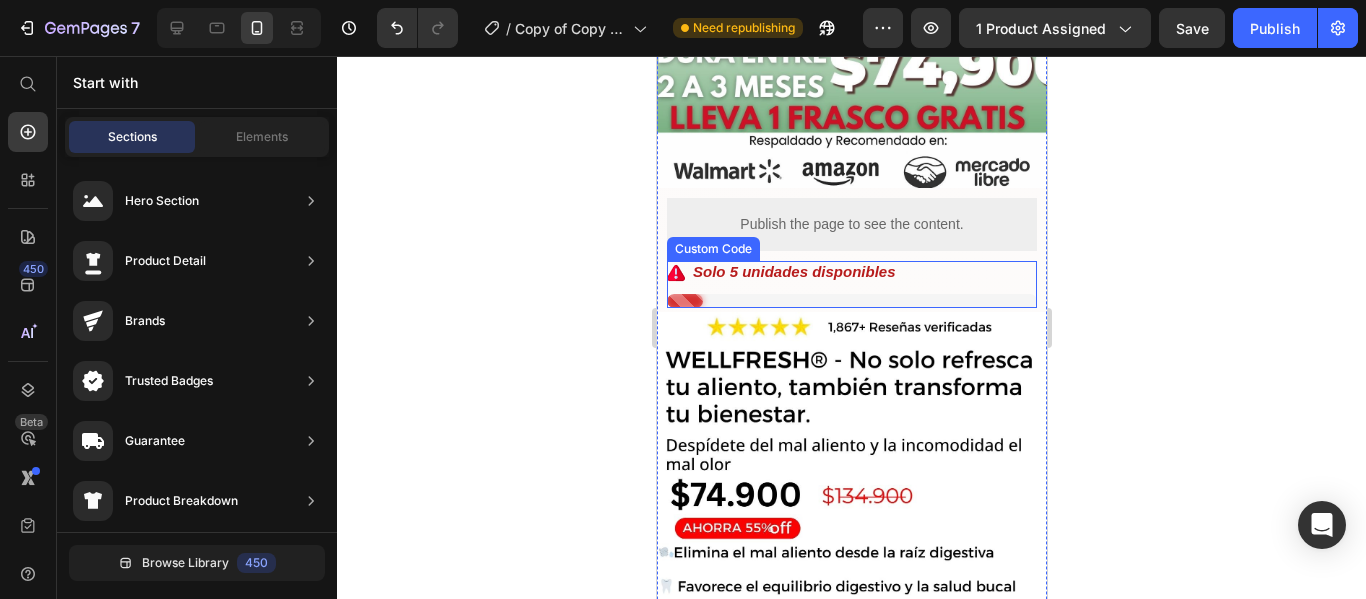 click at bounding box center [851, 301] 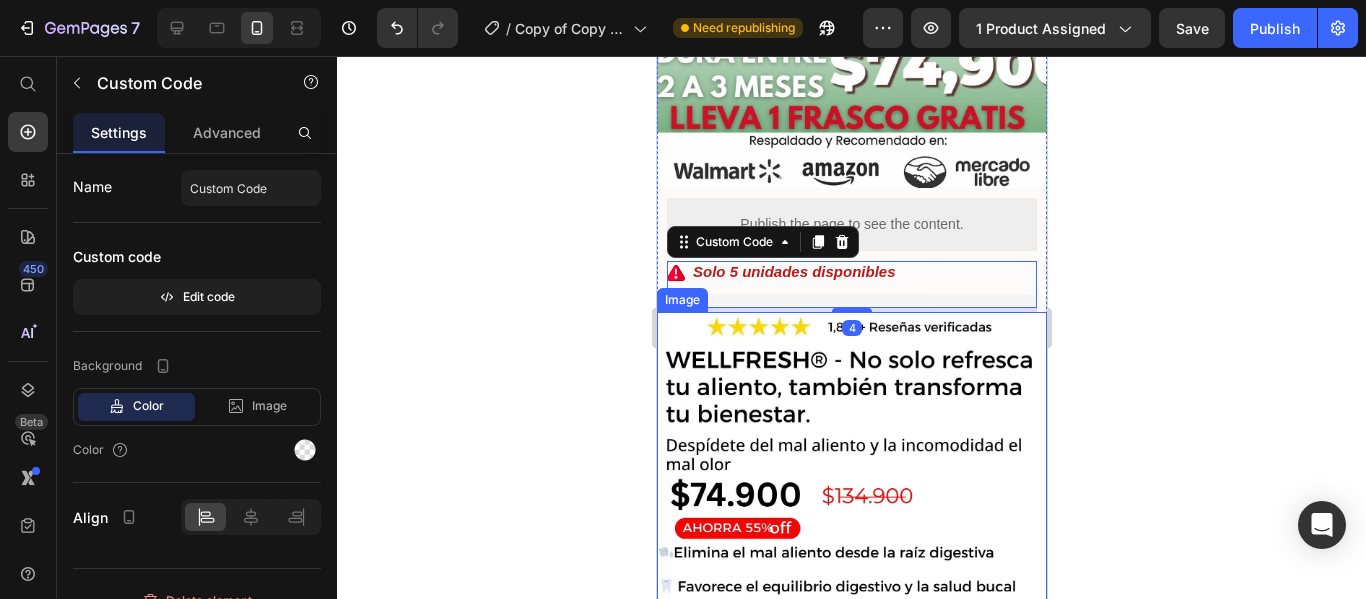 click at bounding box center (851, 526) 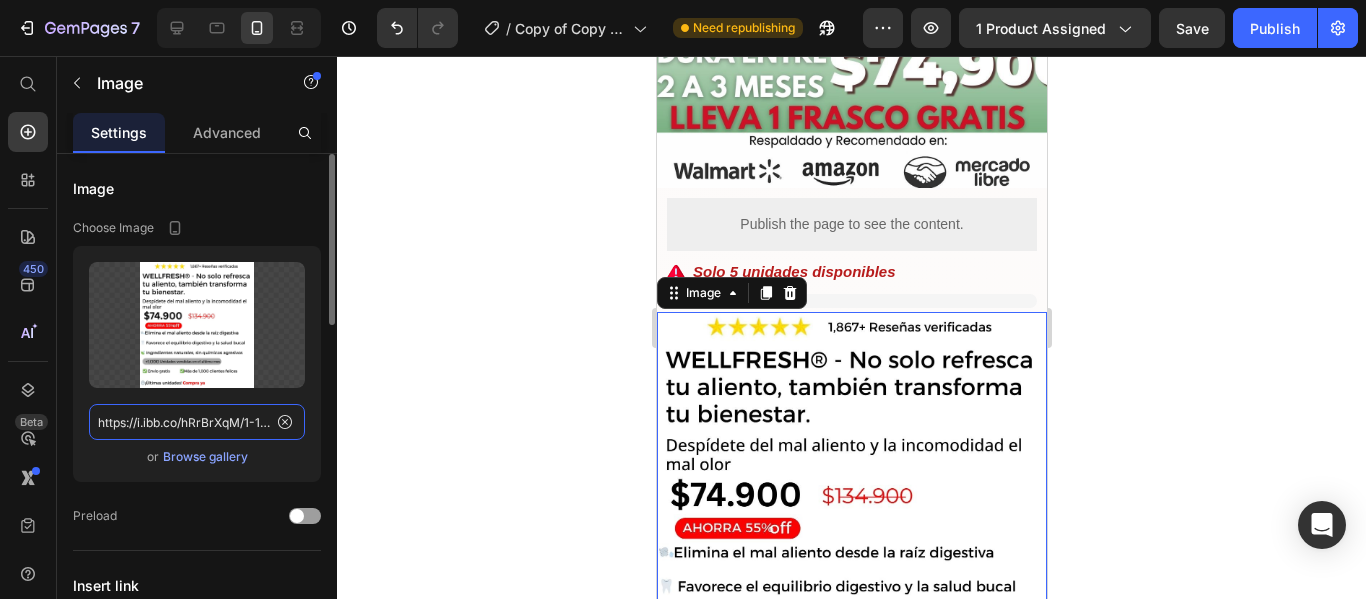 click on "https://i.ibb.co/hRrBrXqM/1-11.jpg" 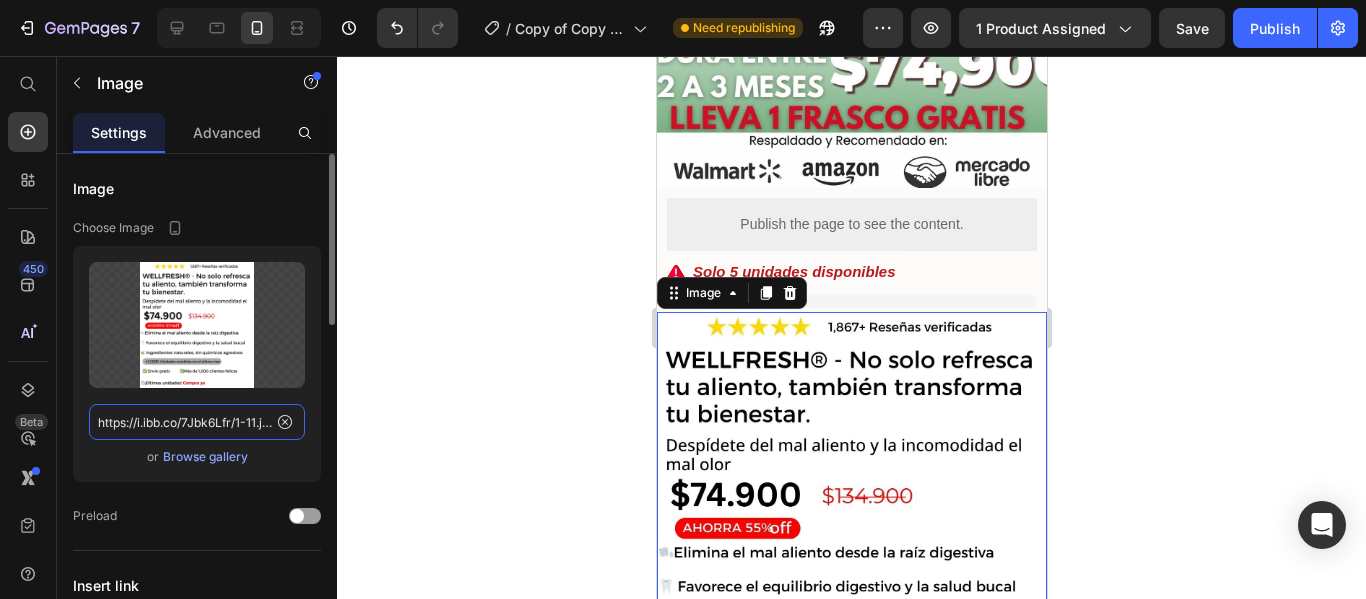 scroll, scrollTop: 0, scrollLeft: 7, axis: horizontal 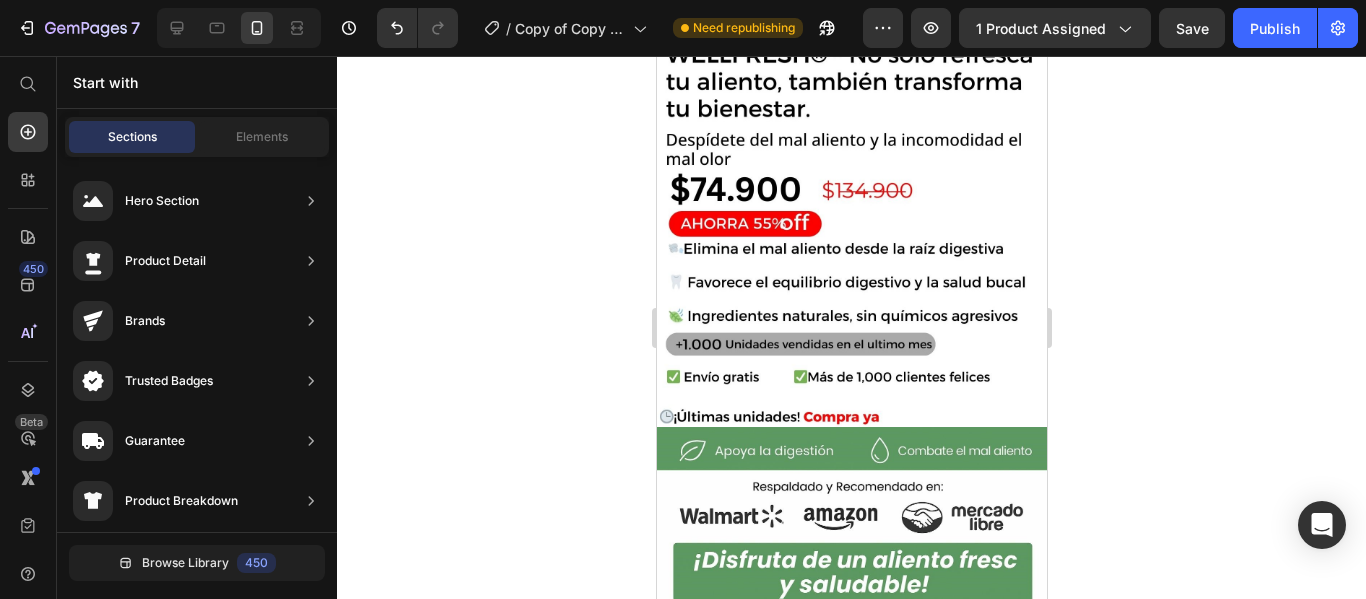 click at bounding box center (851, 216) 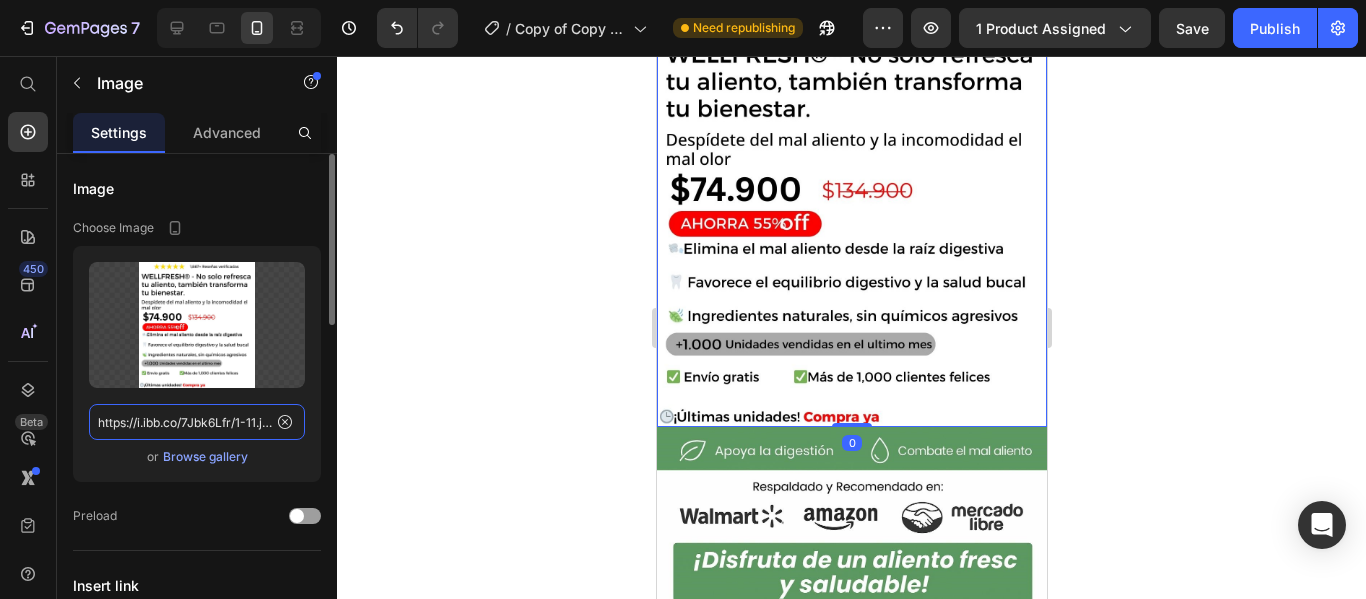 click on "https://i.ibb.co/7Jbk6Lfr/1-11.jpg" 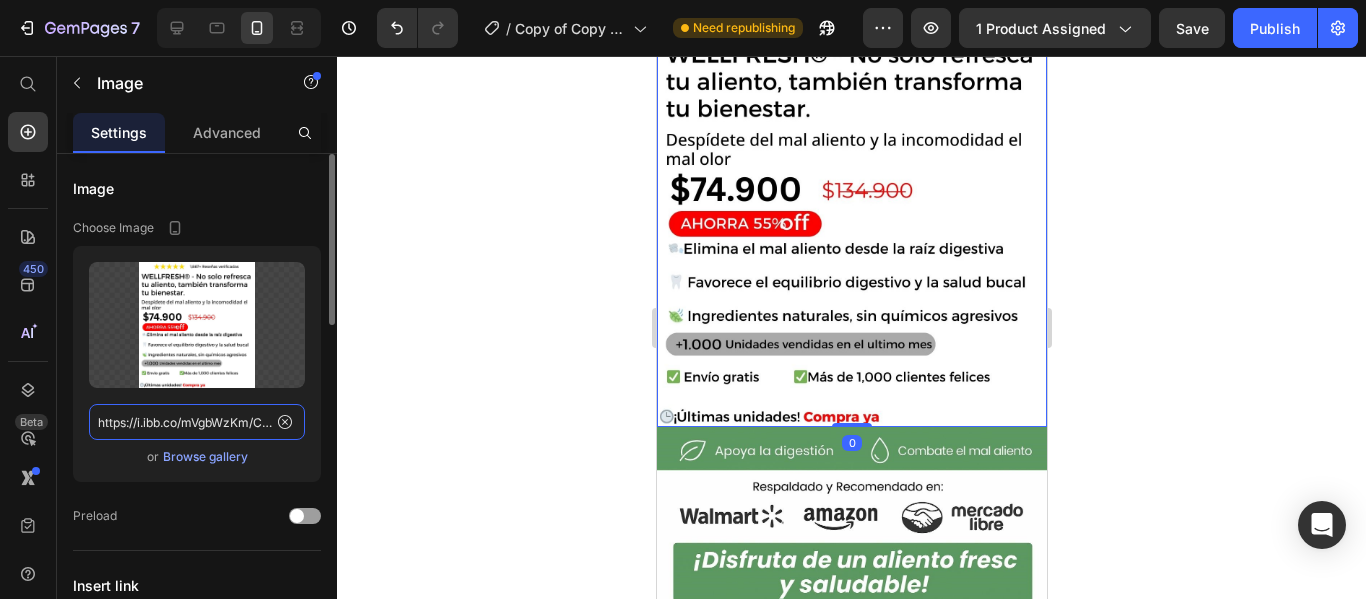 scroll, scrollTop: 0, scrollLeft: 242, axis: horizontal 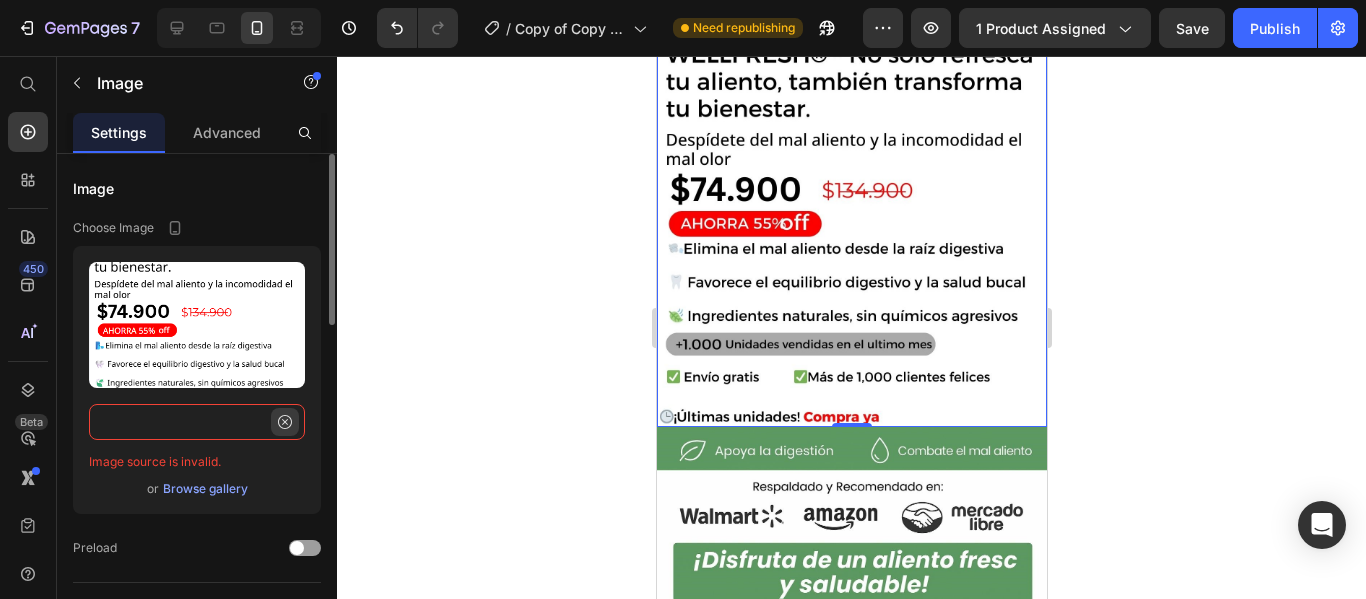 type on "https://i.ibb.co/mVgbWzKm/Captura-de-pantalla-2025-07-14-105914.png" 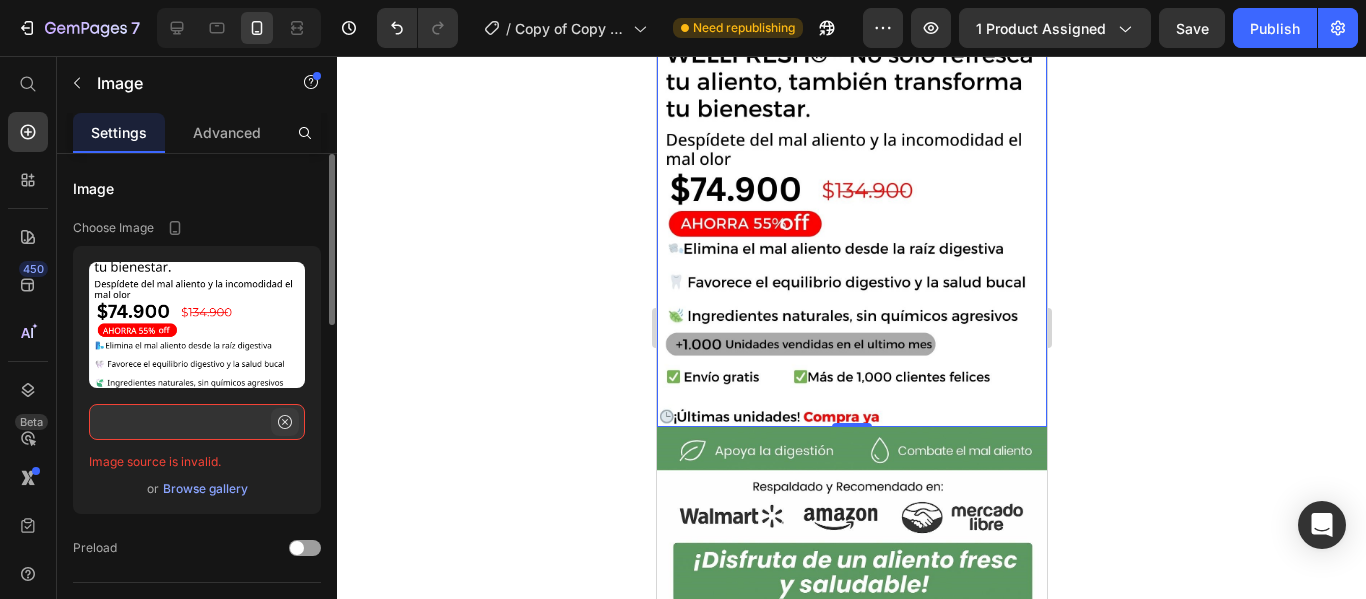 scroll, scrollTop: 0, scrollLeft: 0, axis: both 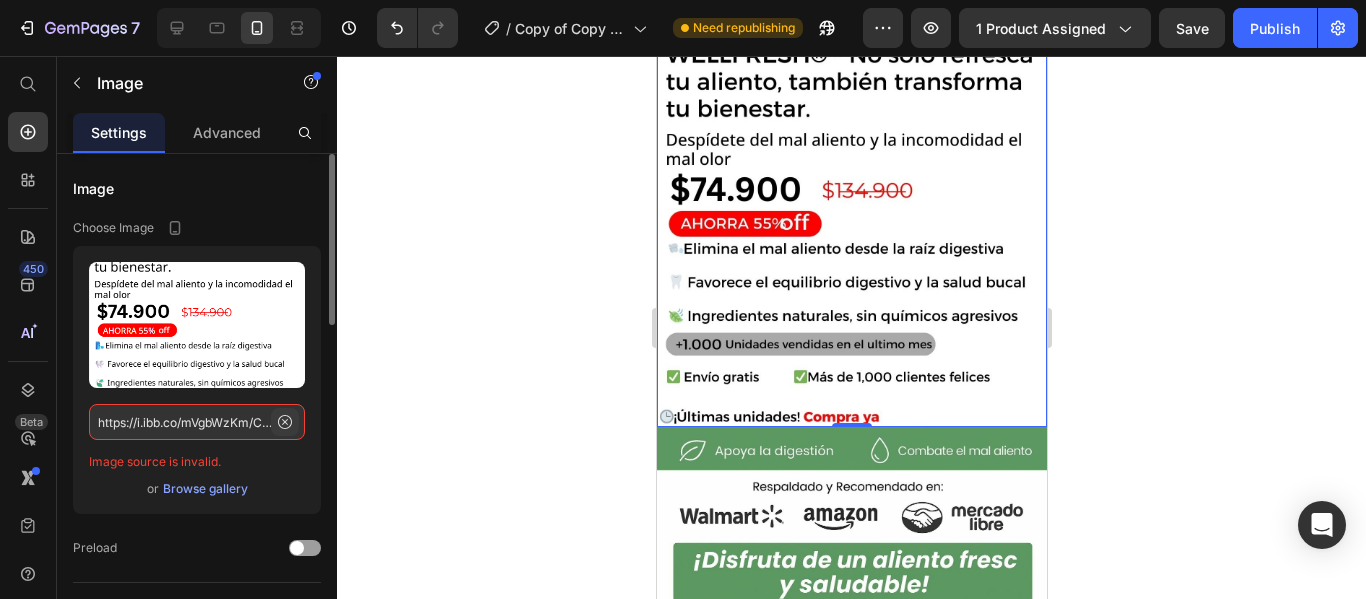 click on "https://i.ibb.co/mVgbWzKm/Captura-de-pantalla-2025-07-14-105914.png" 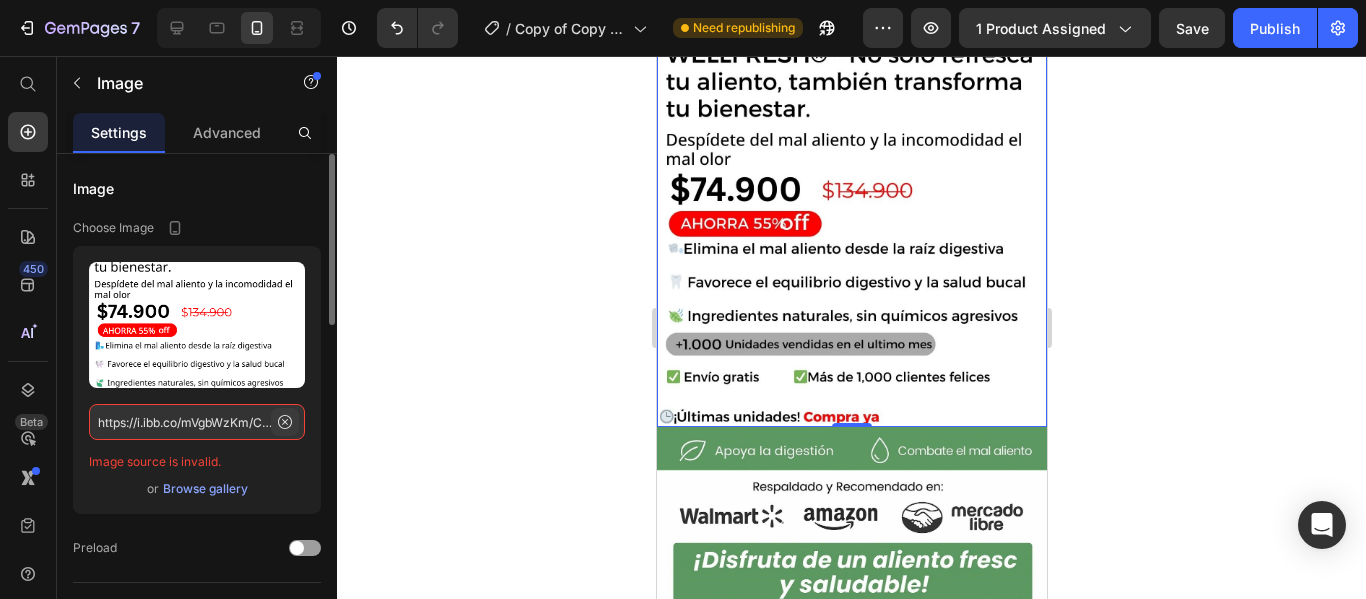 click 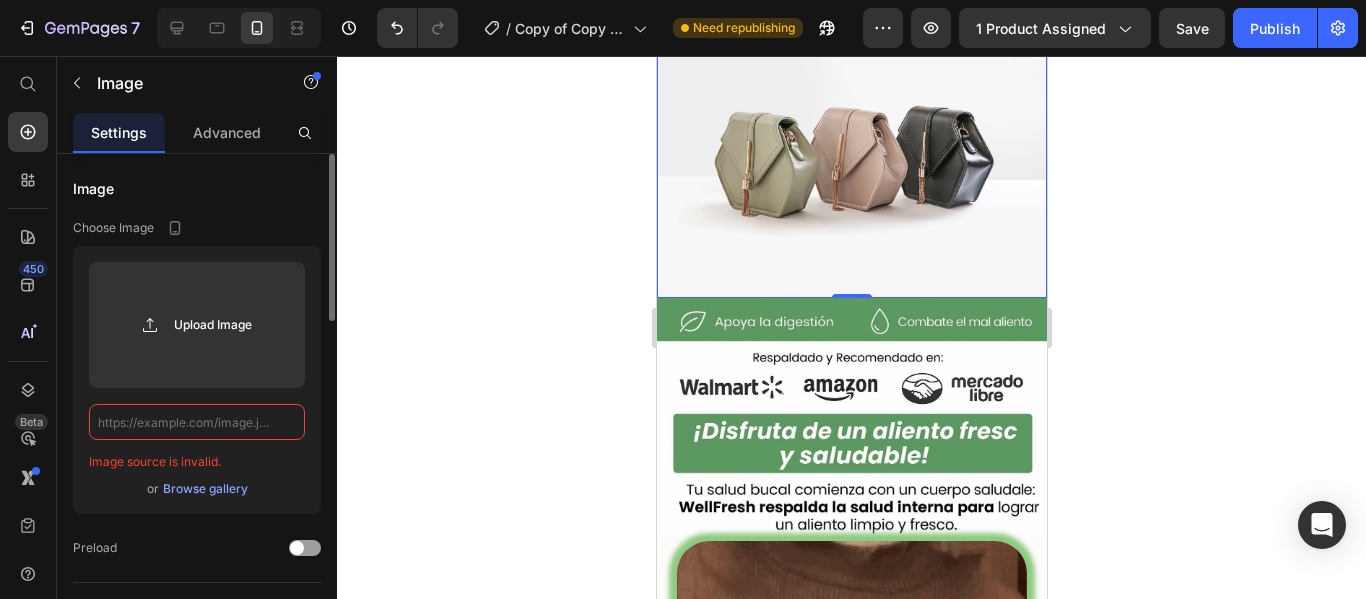 scroll, scrollTop: 0, scrollLeft: 0, axis: both 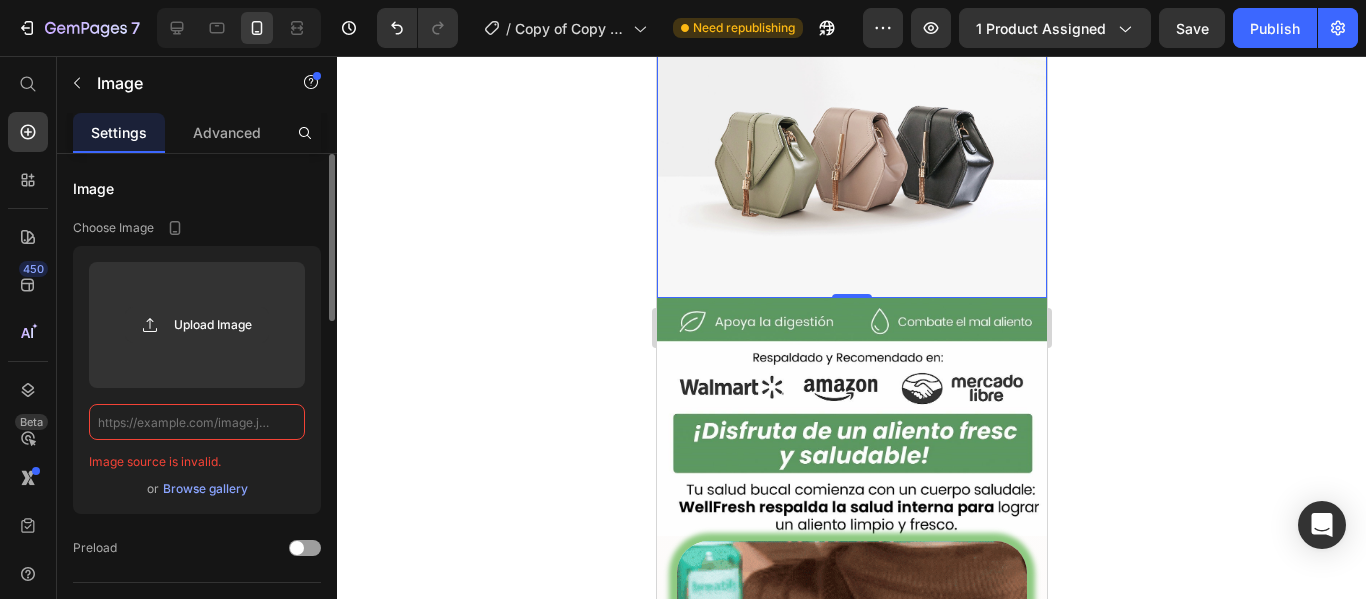 click 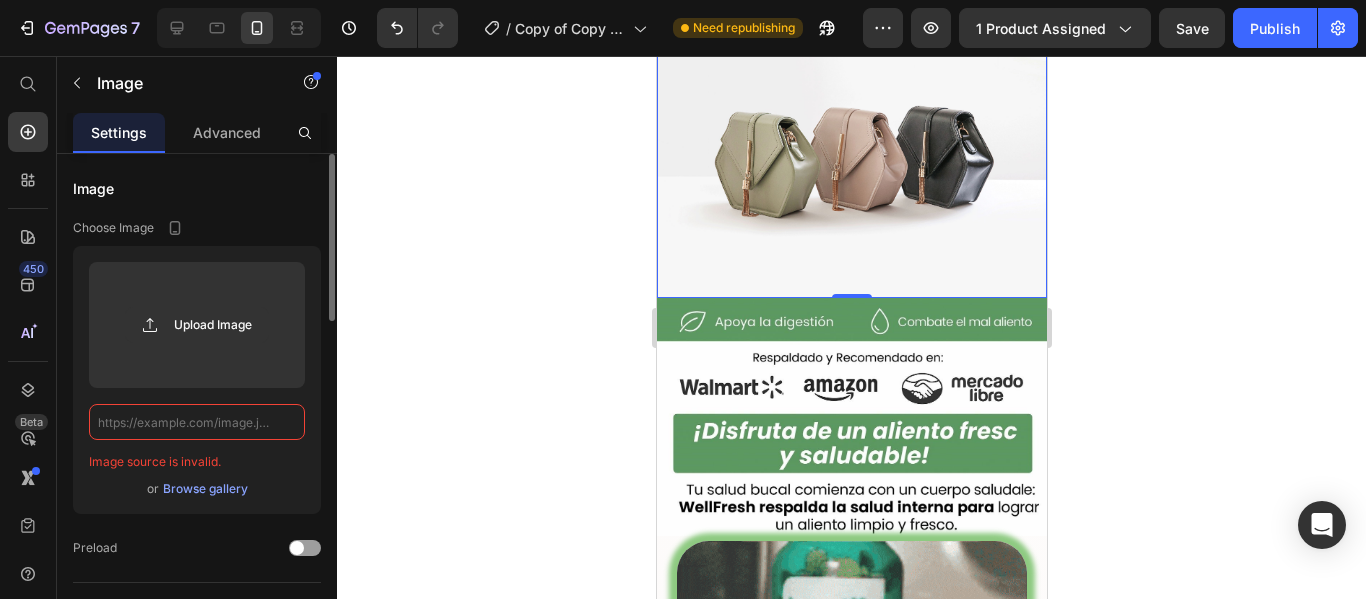 paste on "https://i.ibb.co/mVgbWzKm/Captura-de-pantalla-2025-07-14-105914.png" 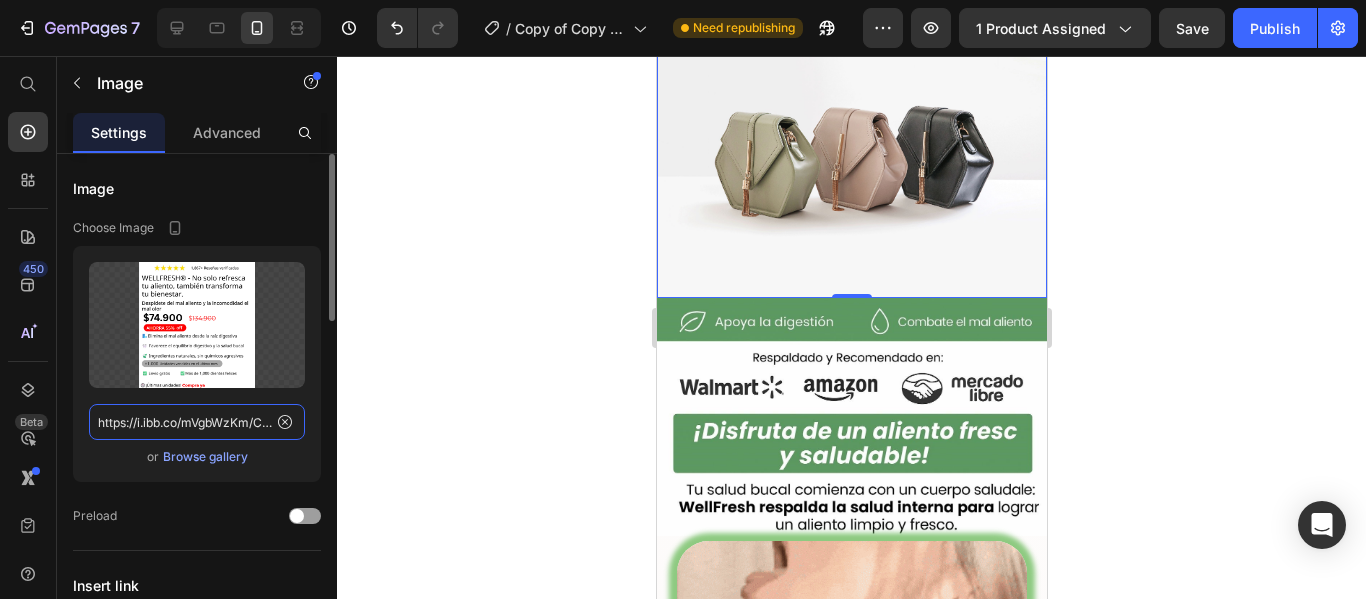 scroll, scrollTop: 0, scrollLeft: 242, axis: horizontal 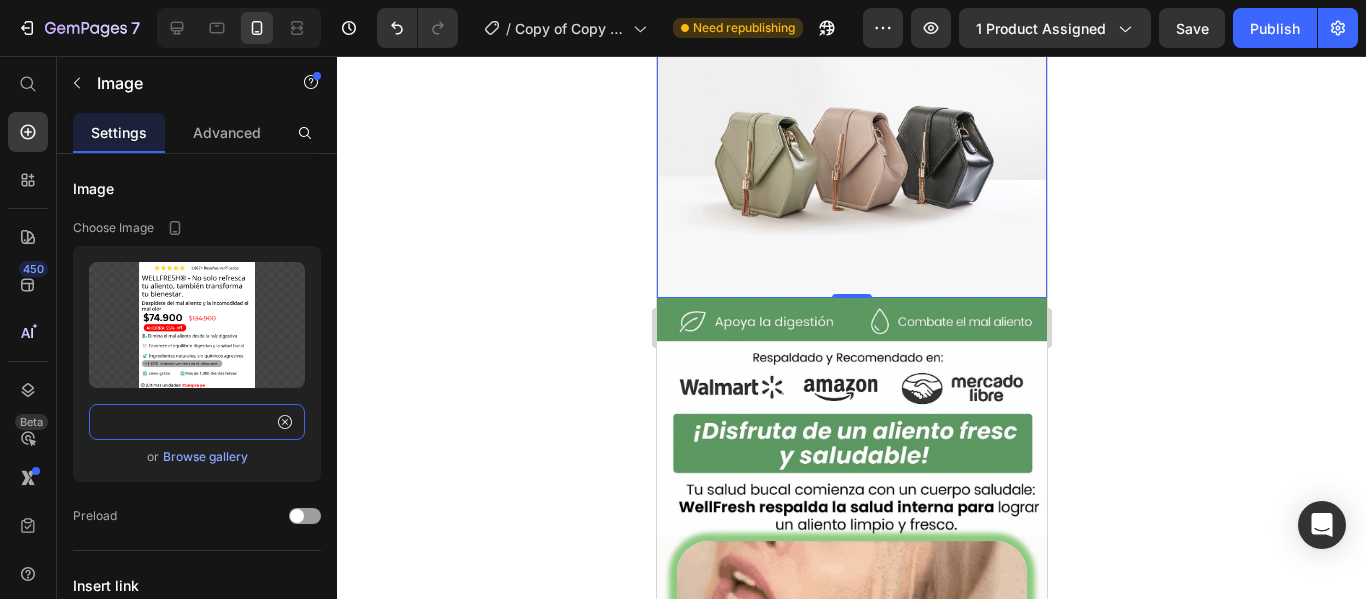 type on "https://i.ibb.co/mVgbWzKm/Captura-de-pantalla-2025-07-14-105914.png" 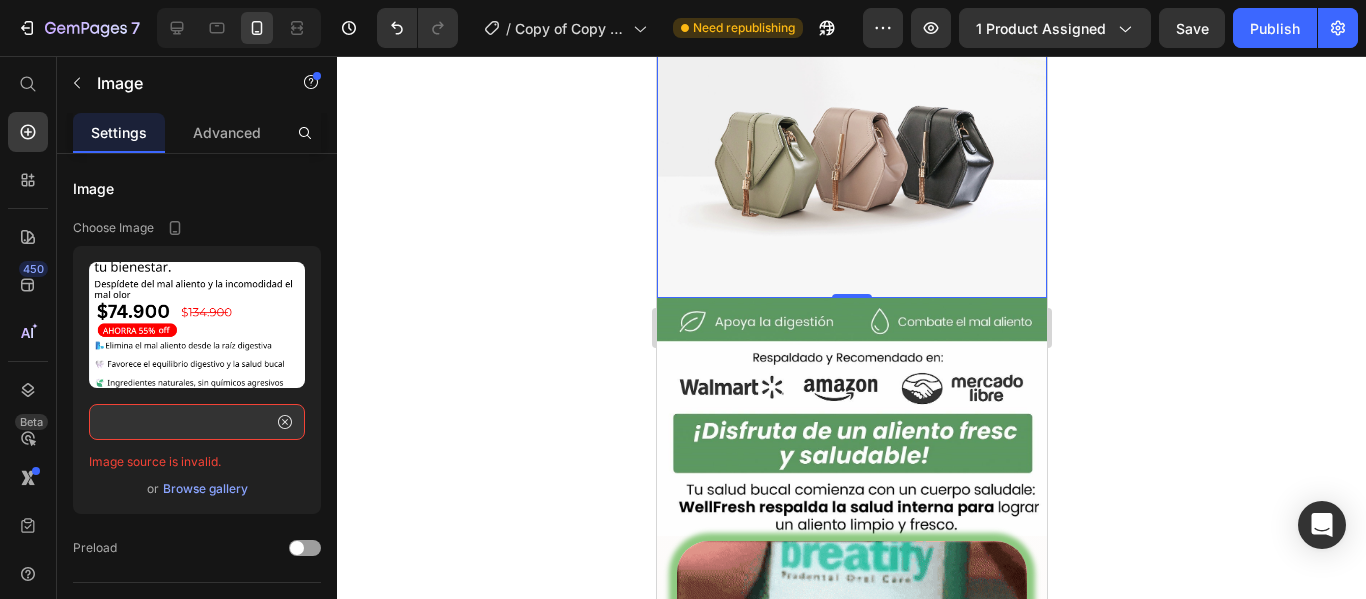 click 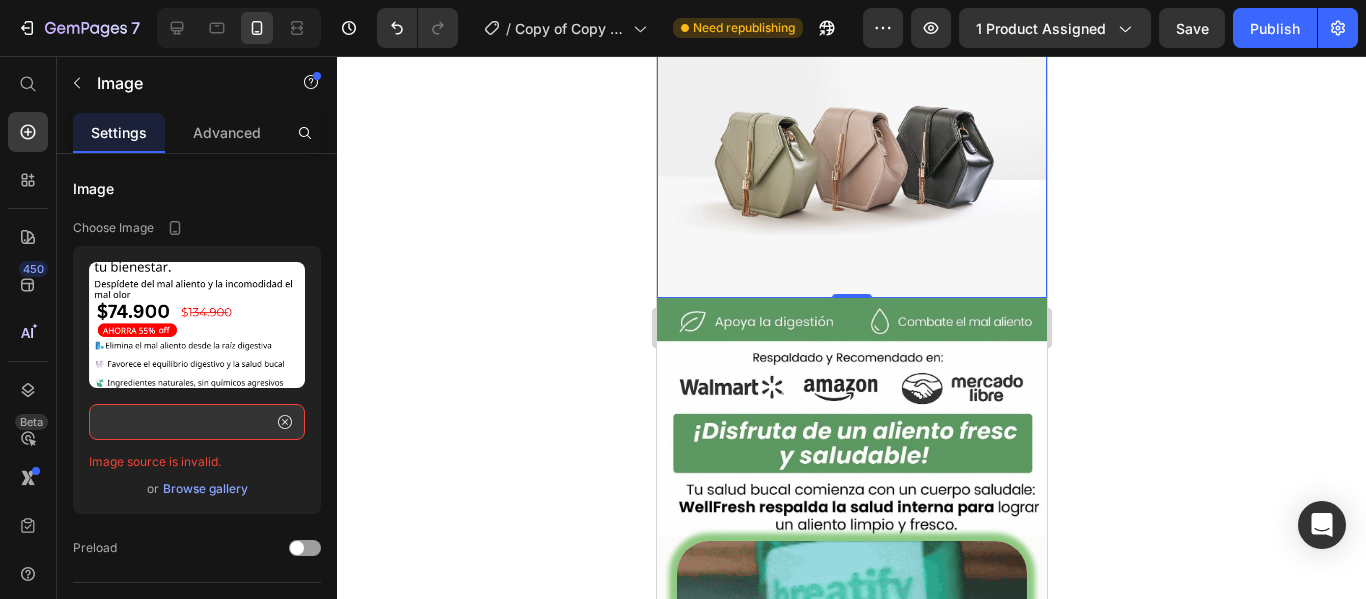 scroll, scrollTop: 0, scrollLeft: 0, axis: both 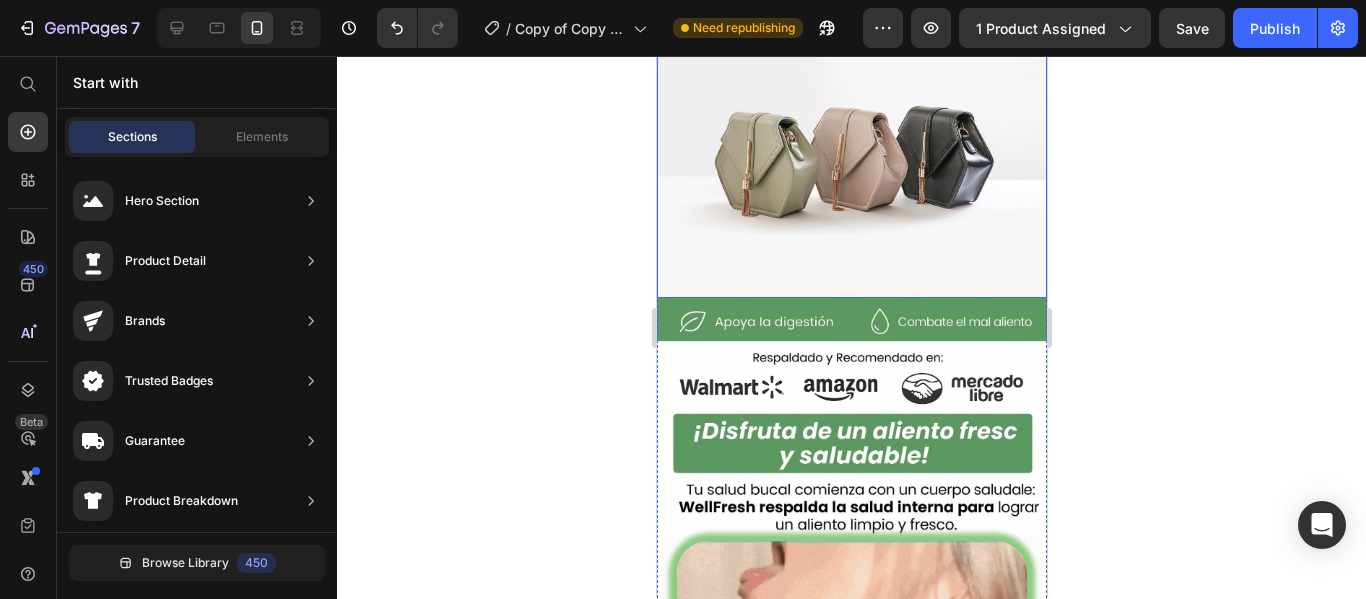 click at bounding box center (851, 152) 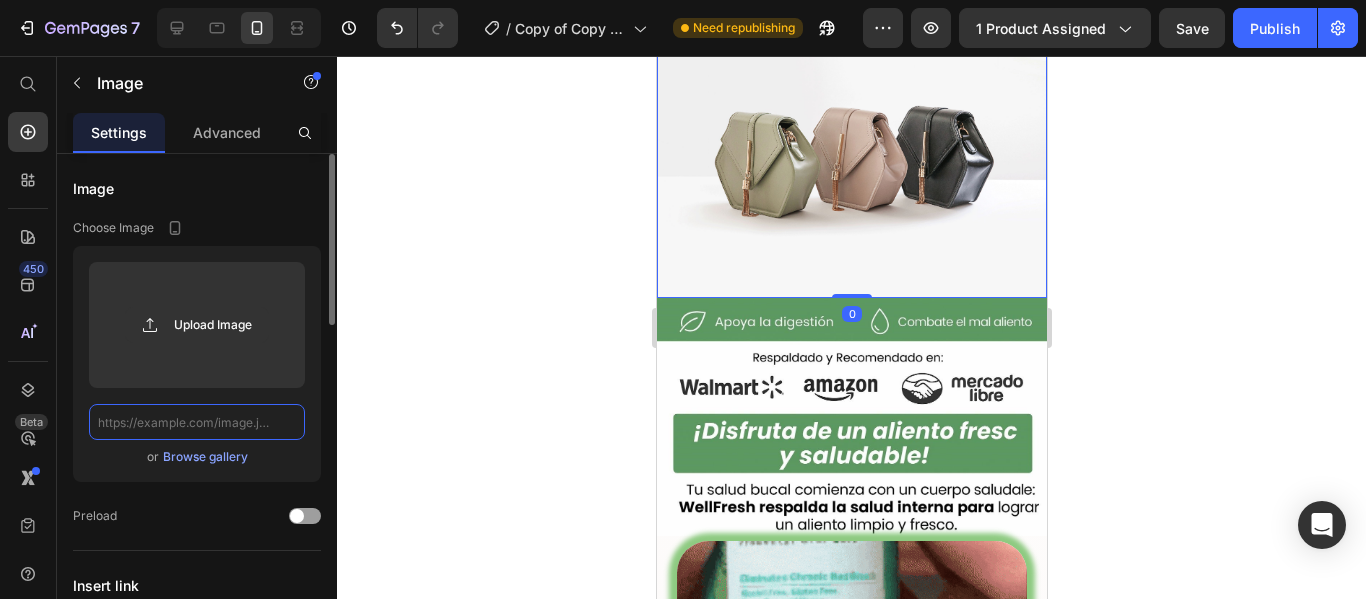 click 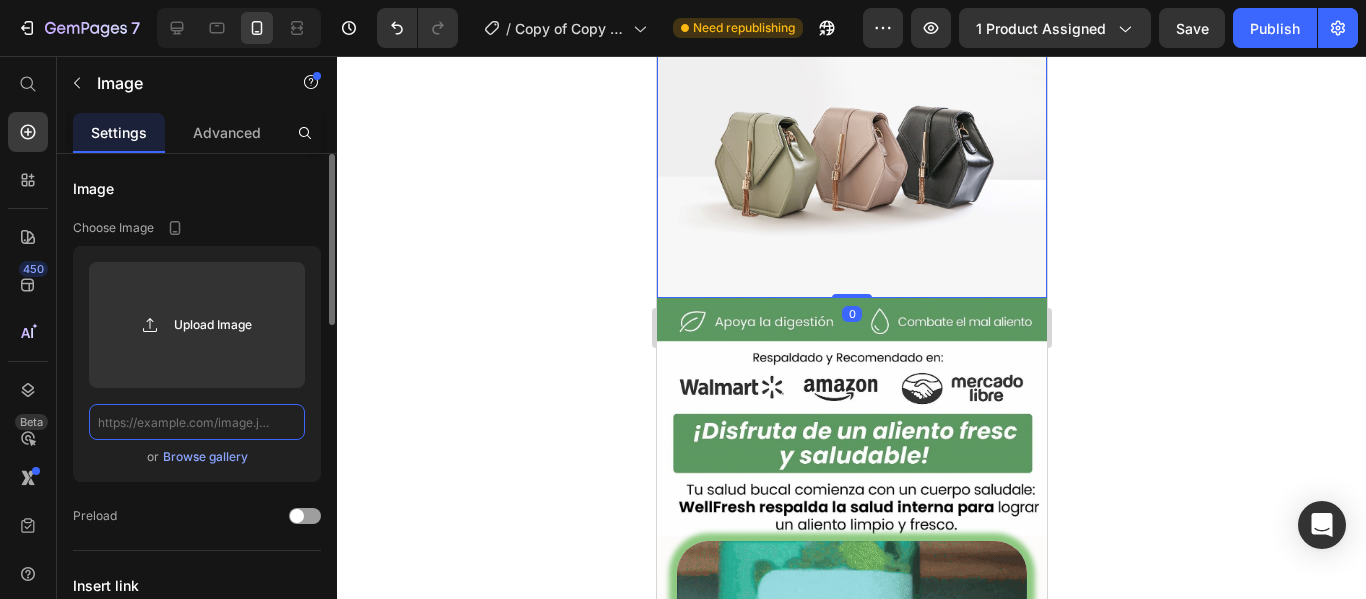 paste on "https://i.ibb.co/mVgbWzKm/Captura-de-pantalla-2025-07-14-105914.png" 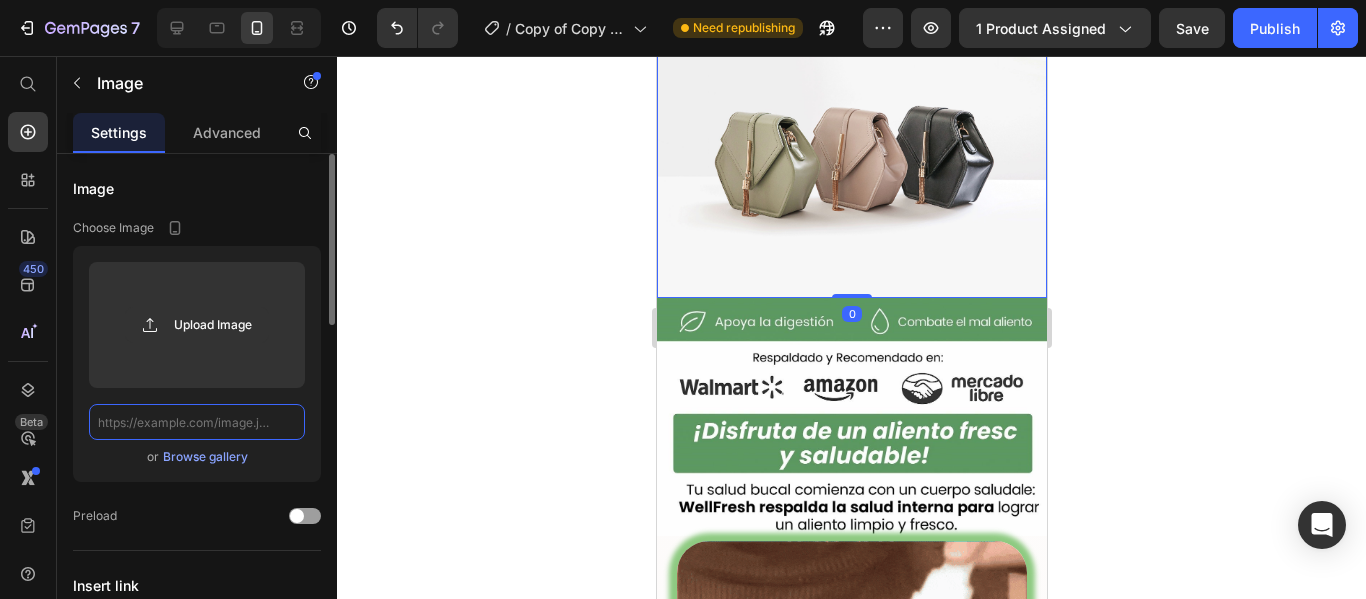 type on "https://i.ibb.co/mVgbWzKm/Captura-de-pantalla-2025-07-14-105914.png" 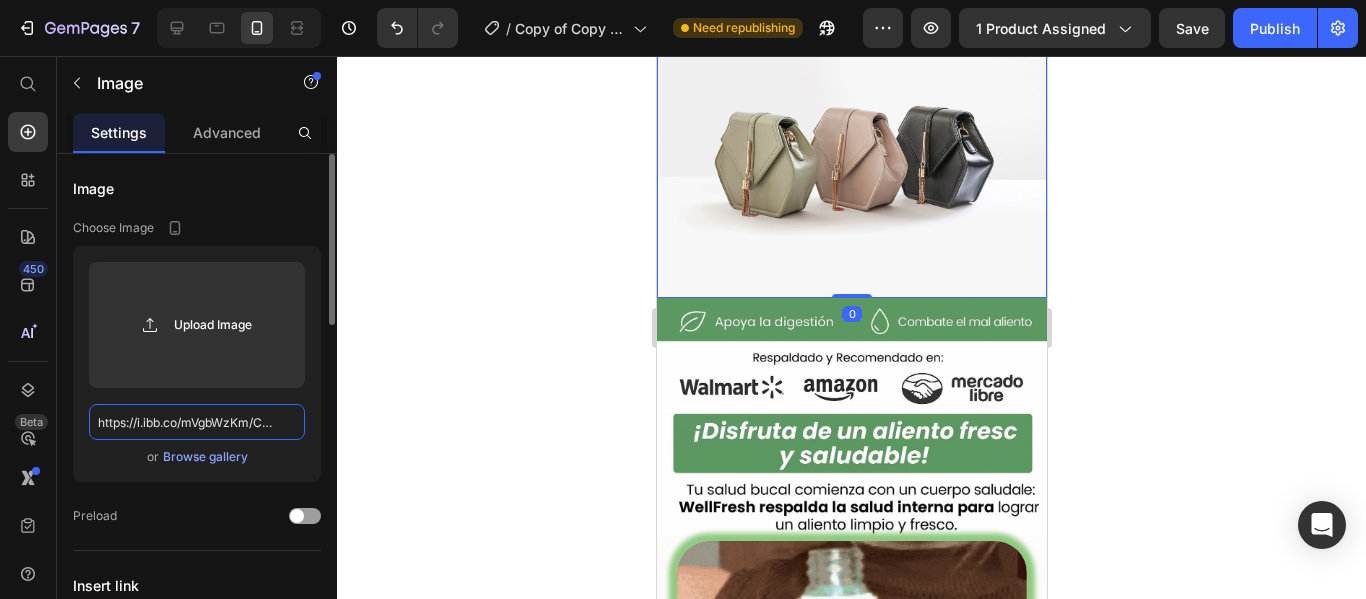 scroll, scrollTop: 0, scrollLeft: 242, axis: horizontal 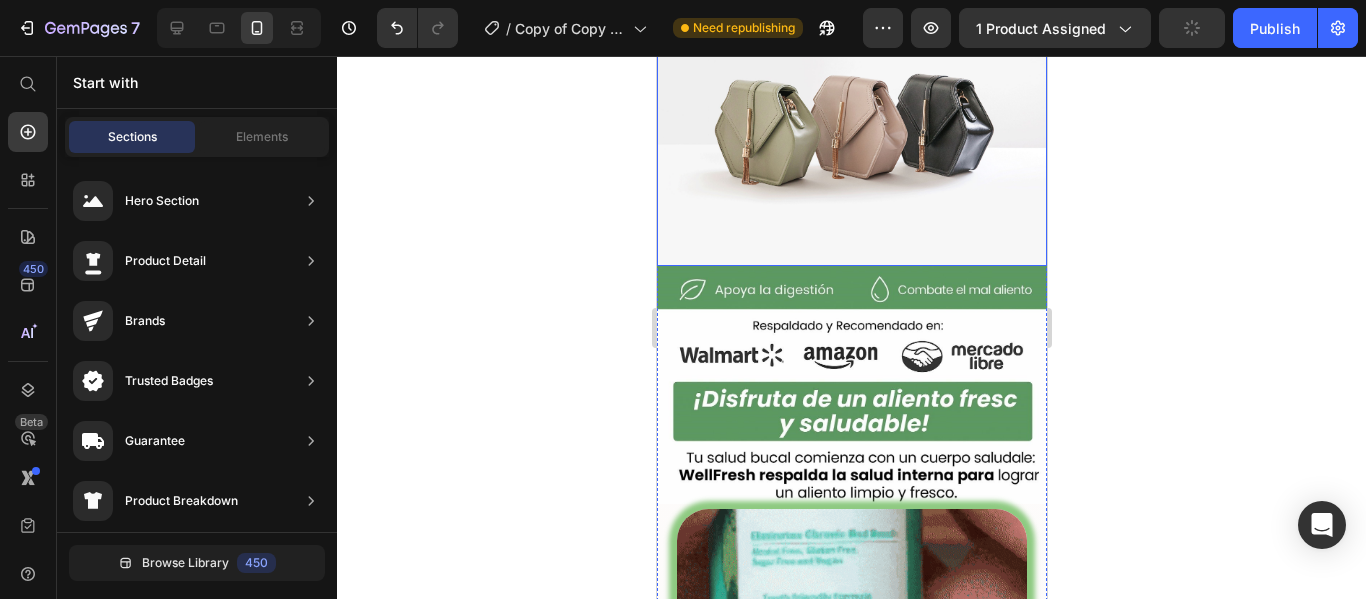 click at bounding box center (851, 120) 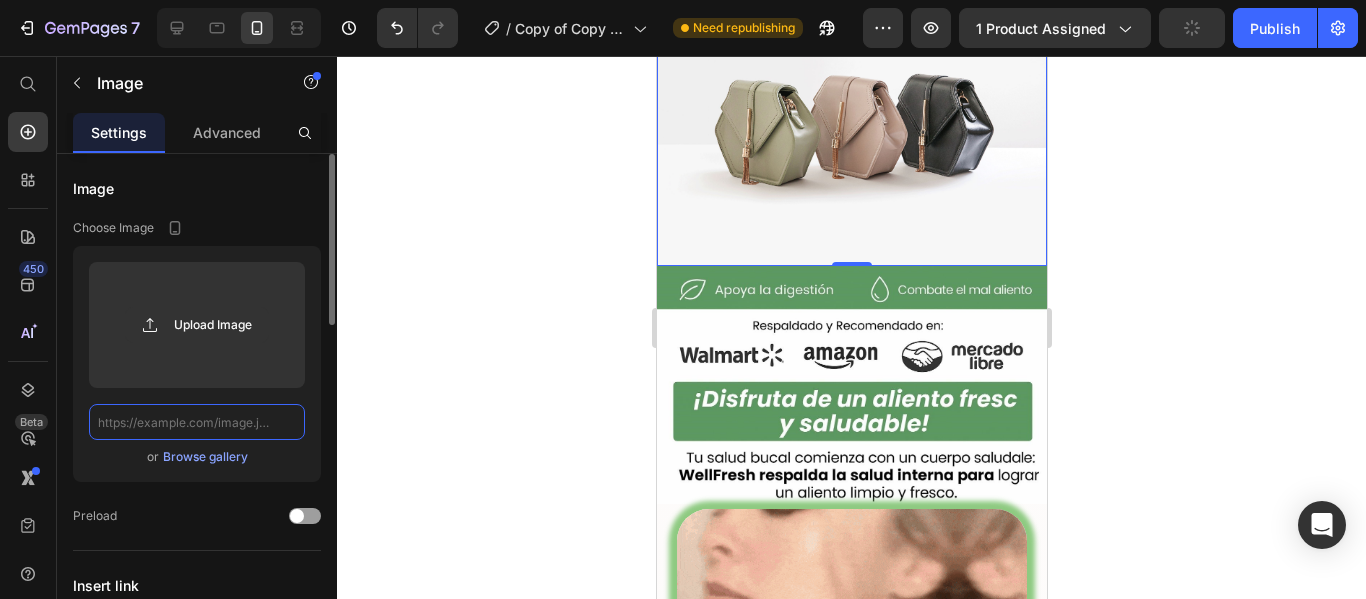 click 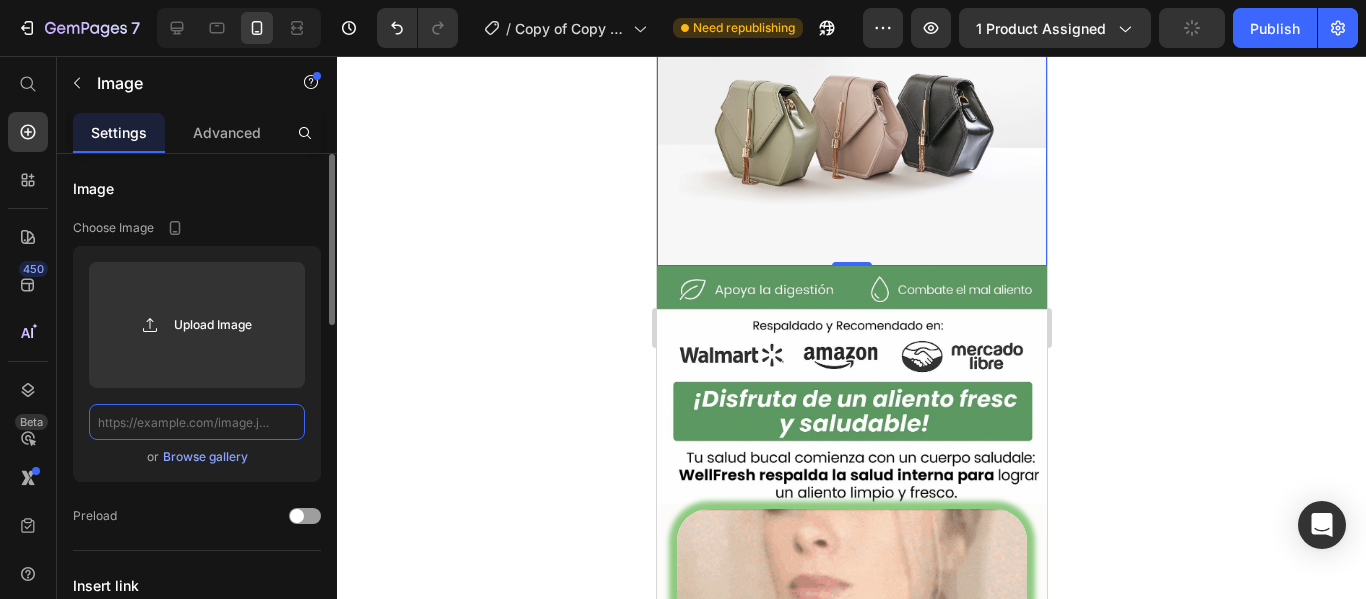 paste on "https://i.ibb.co/mVgbWzKm/Captura-de-pantalla-2025-07-14-105914.png" 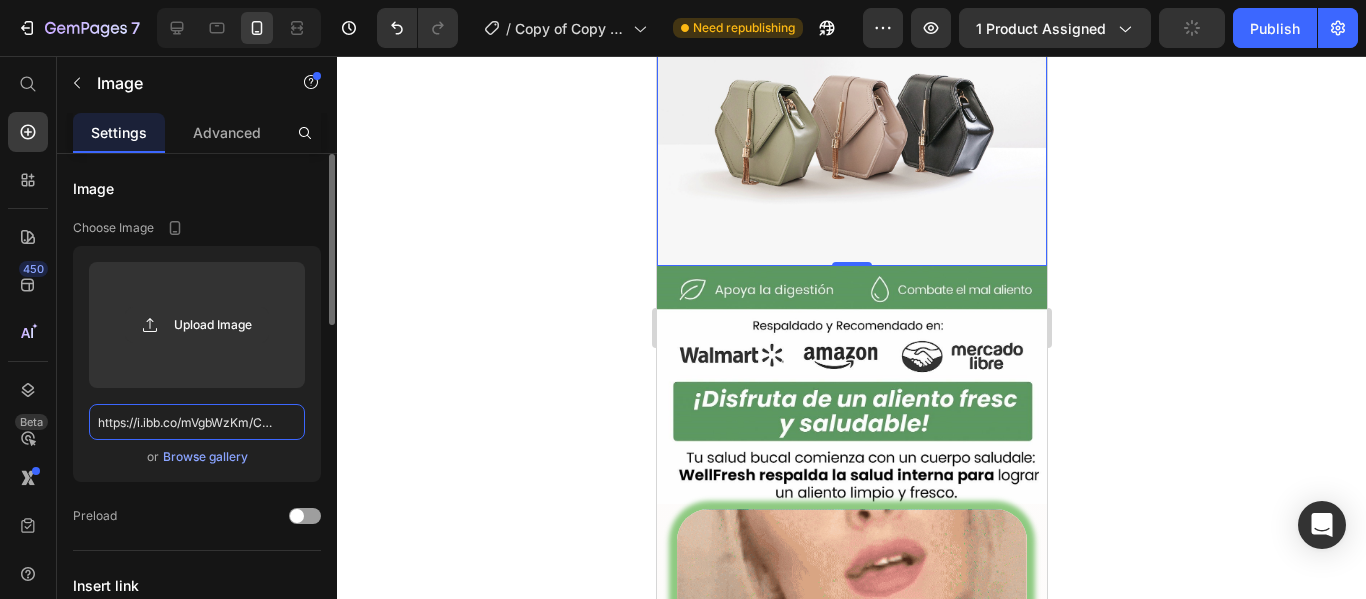 scroll, scrollTop: 0, scrollLeft: 242, axis: horizontal 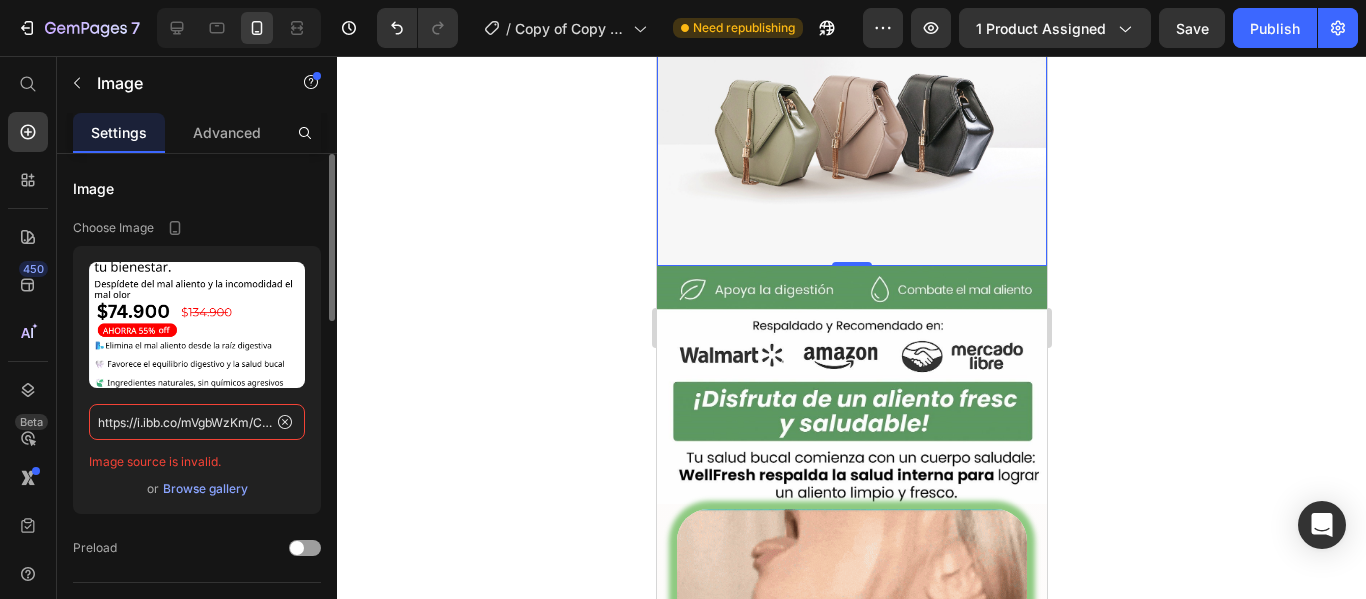 click on "https://i.ibb.co/mVgbWzKm/Captura-de-pantalla-2025-07-14-105914.png" 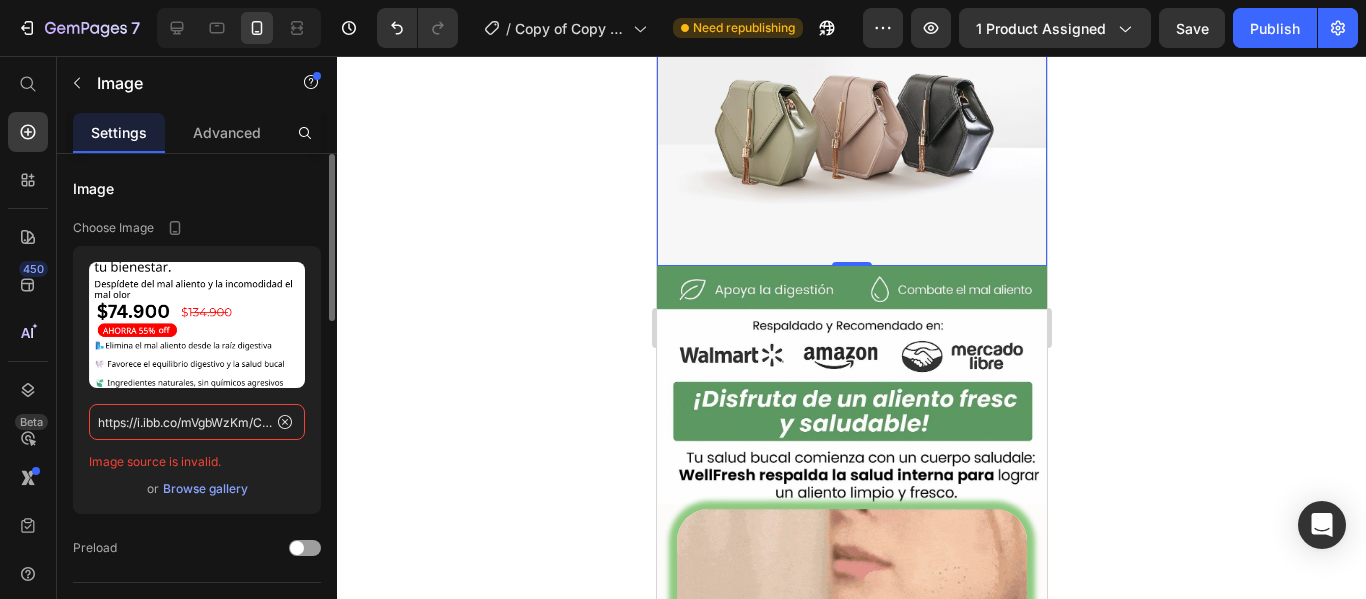 paste on "JDBvkYv/1-11.jp" 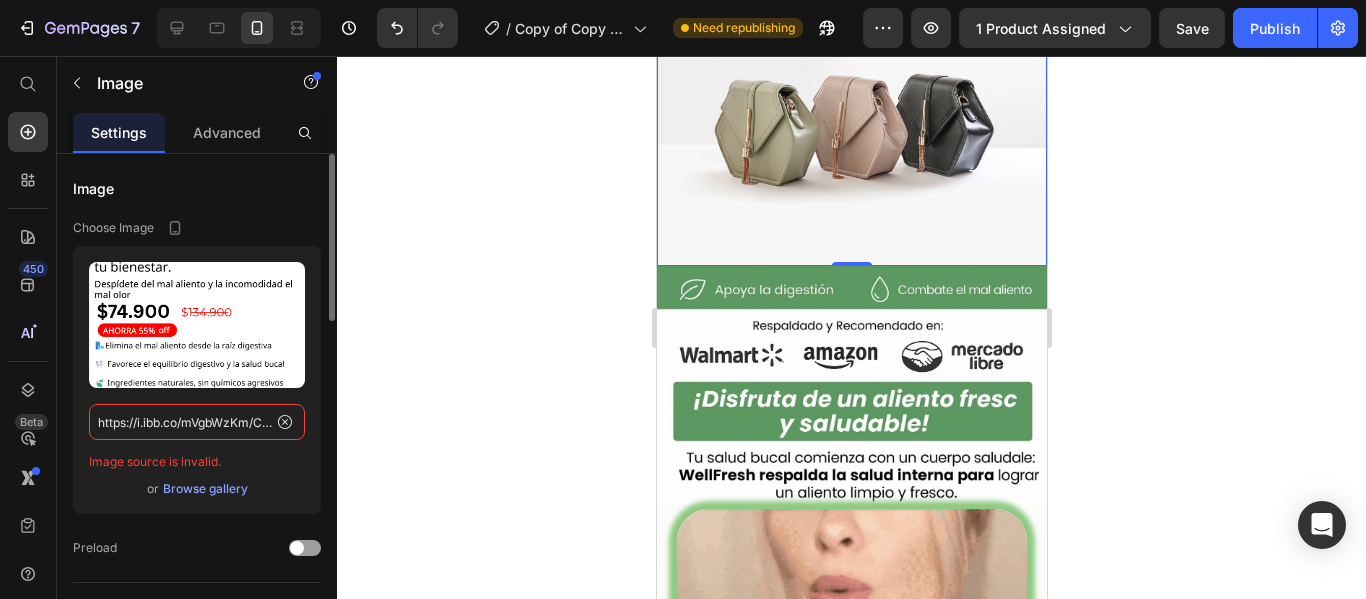 type on "https://i.ibb.co/JDBvkYv/1-11.jpg" 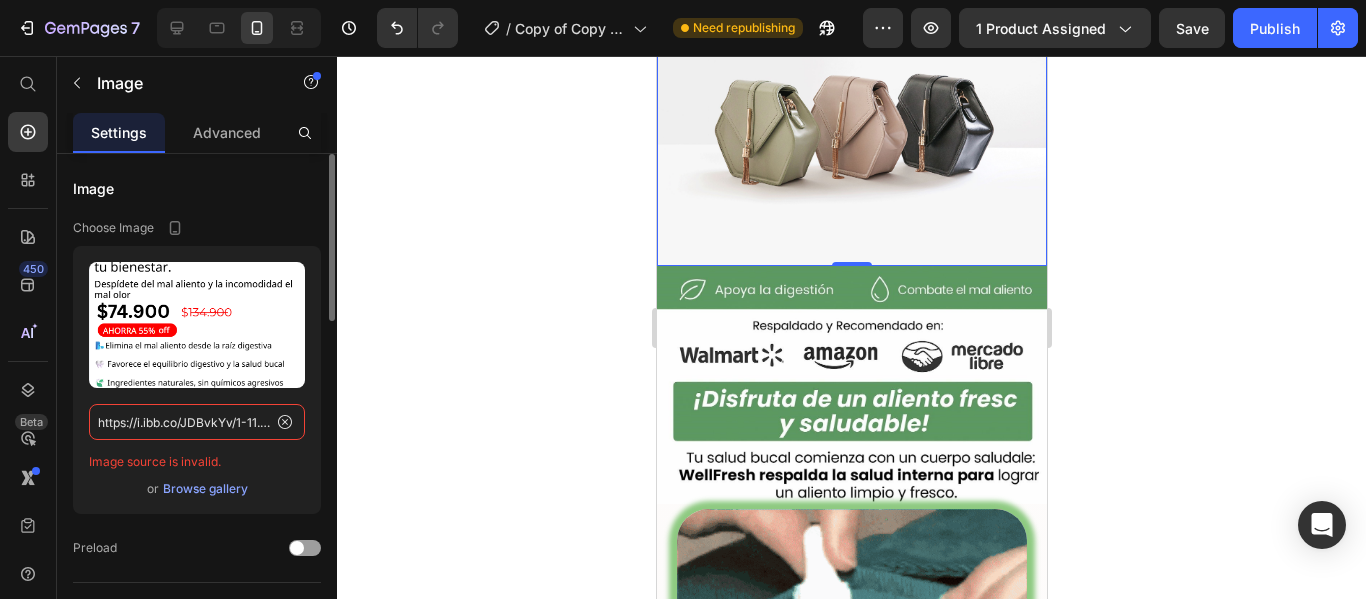 scroll, scrollTop: 0, scrollLeft: 8, axis: horizontal 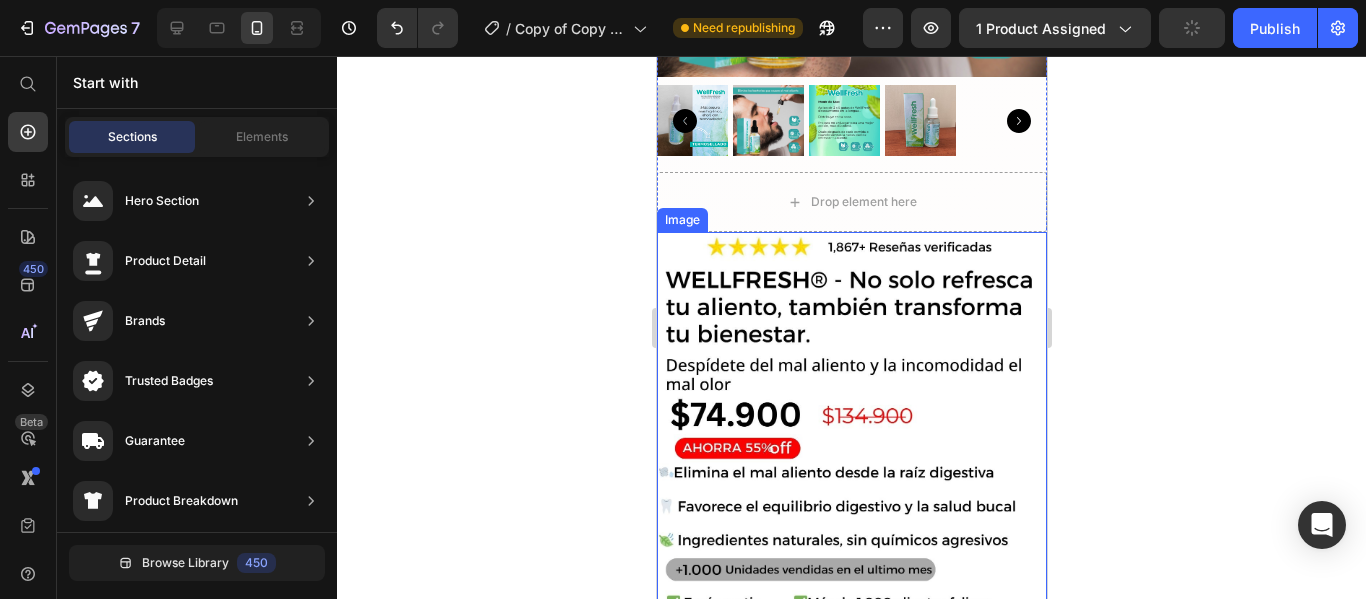 click at bounding box center (851, 446) 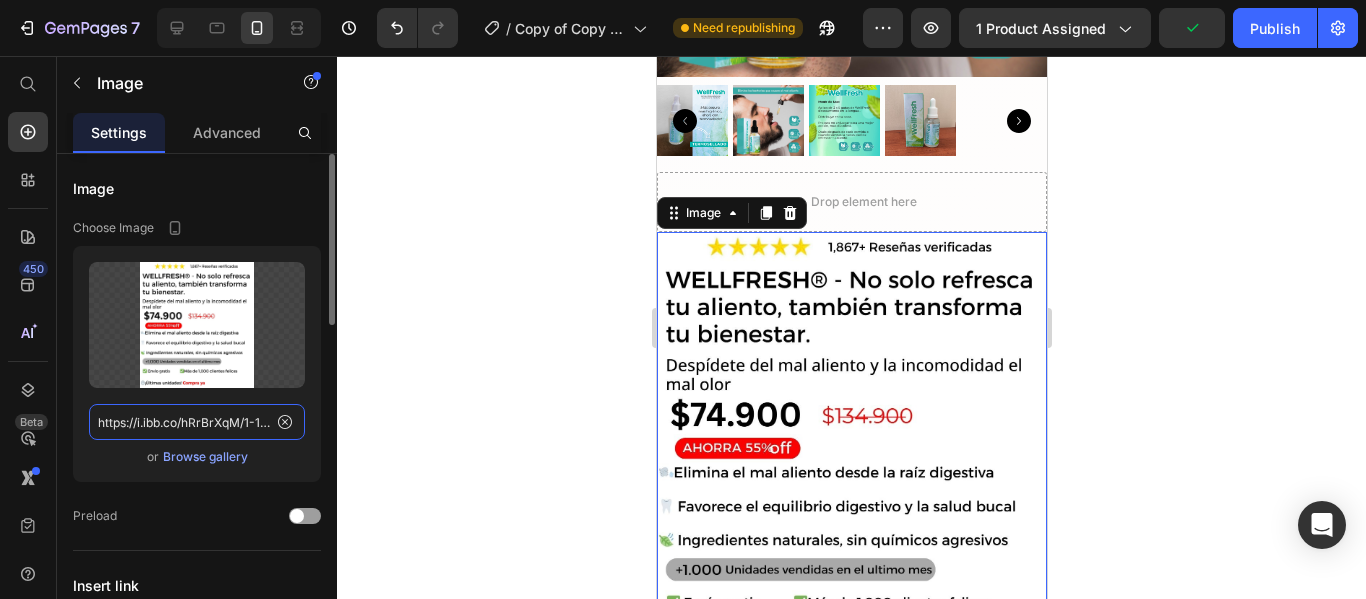 click on "https://i.ibb.co/hRrBrXqM/1-11.jpg" 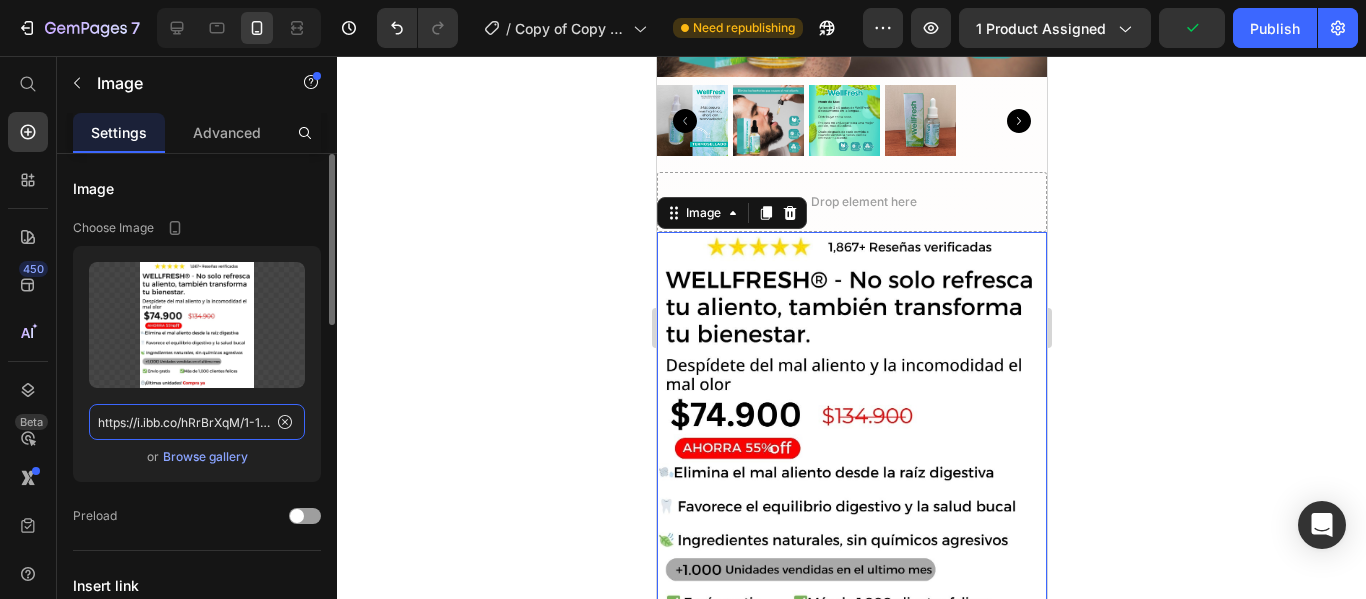 paste on "JDBvkYv" 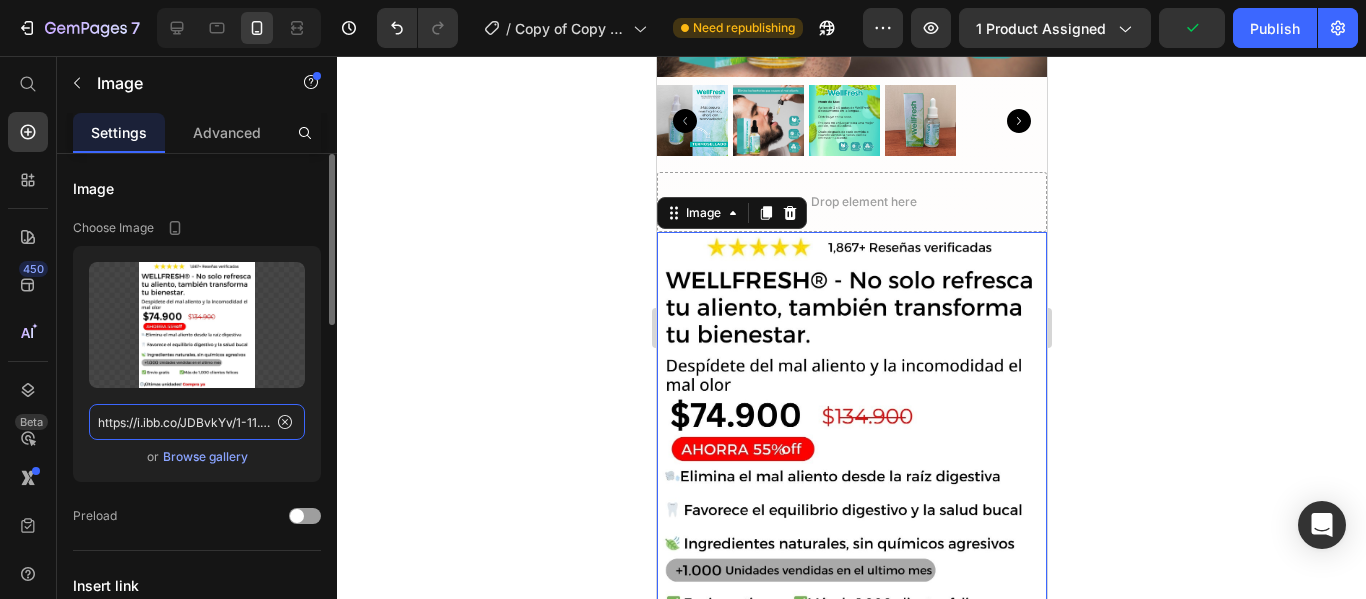 scroll, scrollTop: 0, scrollLeft: 8, axis: horizontal 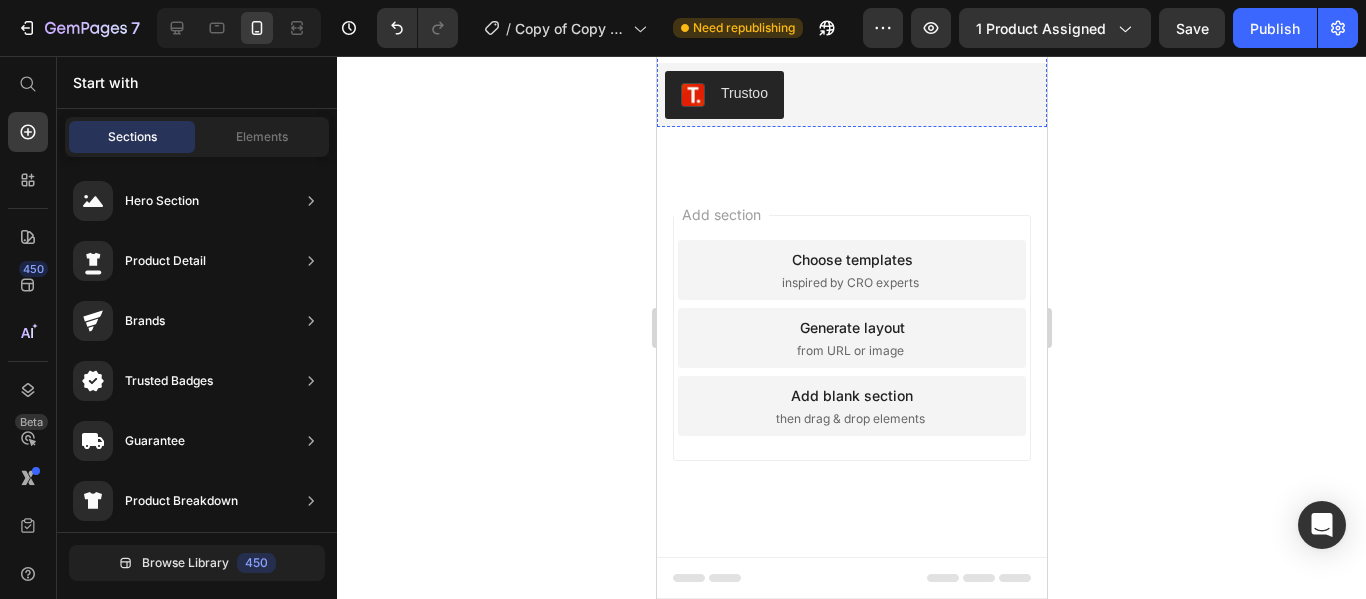 click at bounding box center (851, -273) 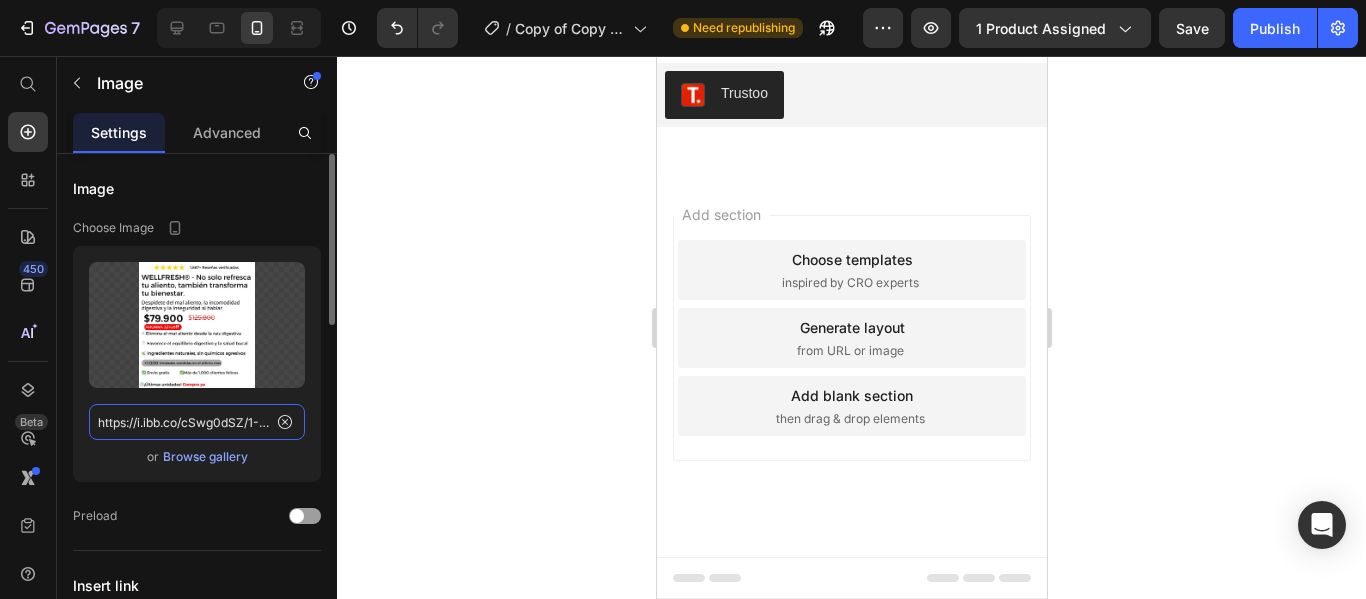 click on "https://i.ibb.co/cSwg0dSZ/1-11.jpg" 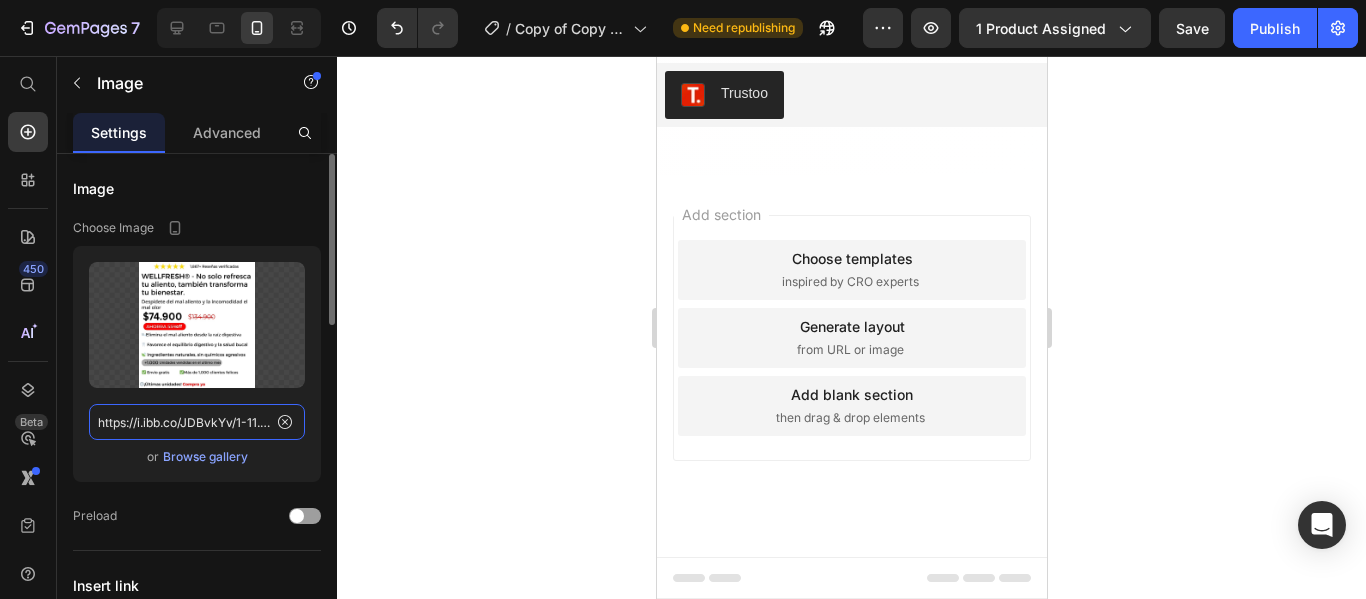 scroll, scrollTop: 0, scrollLeft: 8, axis: horizontal 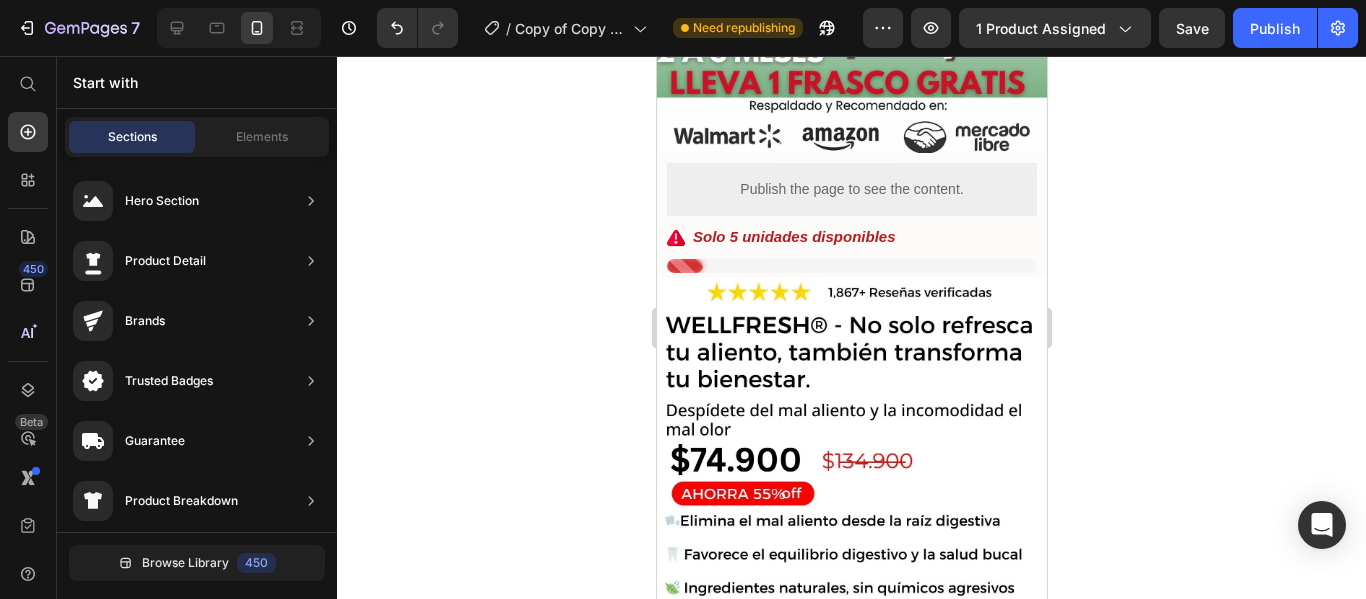 click 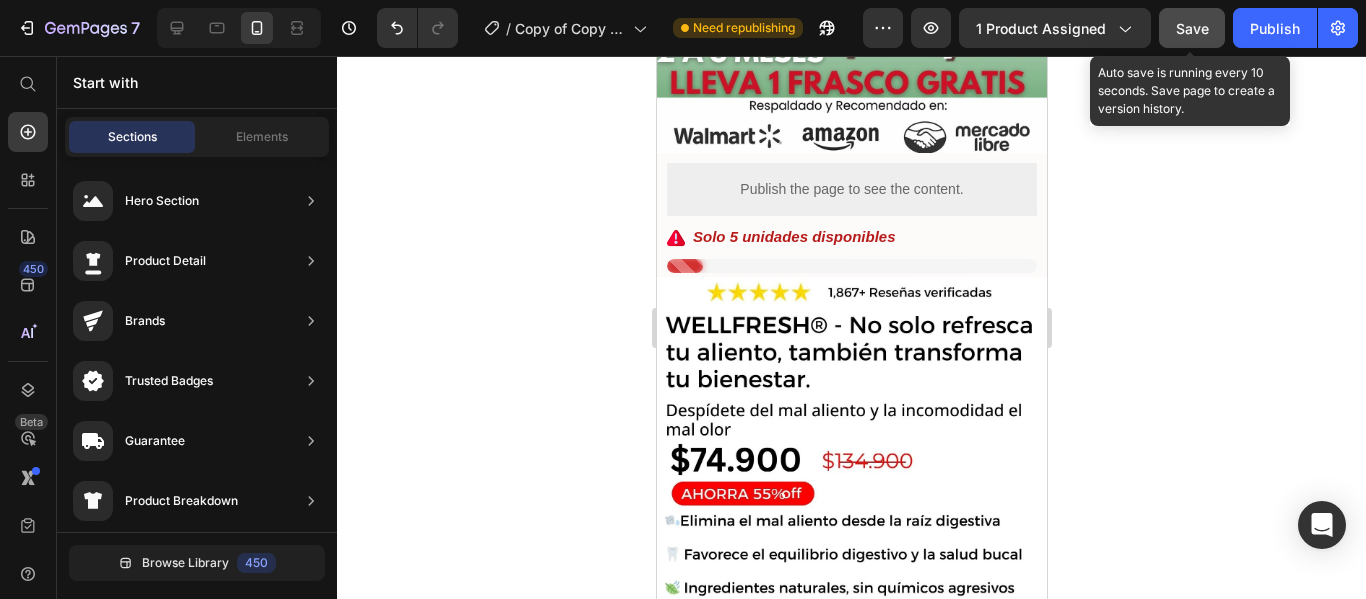click on "Save" at bounding box center [1192, 28] 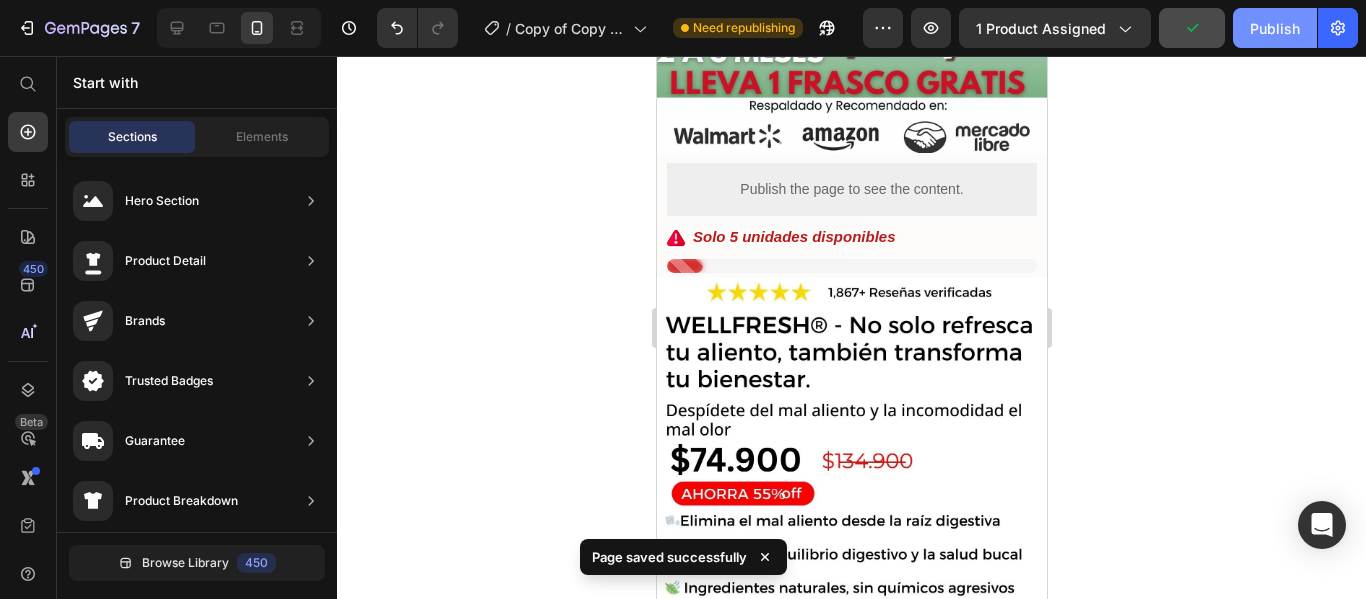 click on "Publish" at bounding box center (1275, 28) 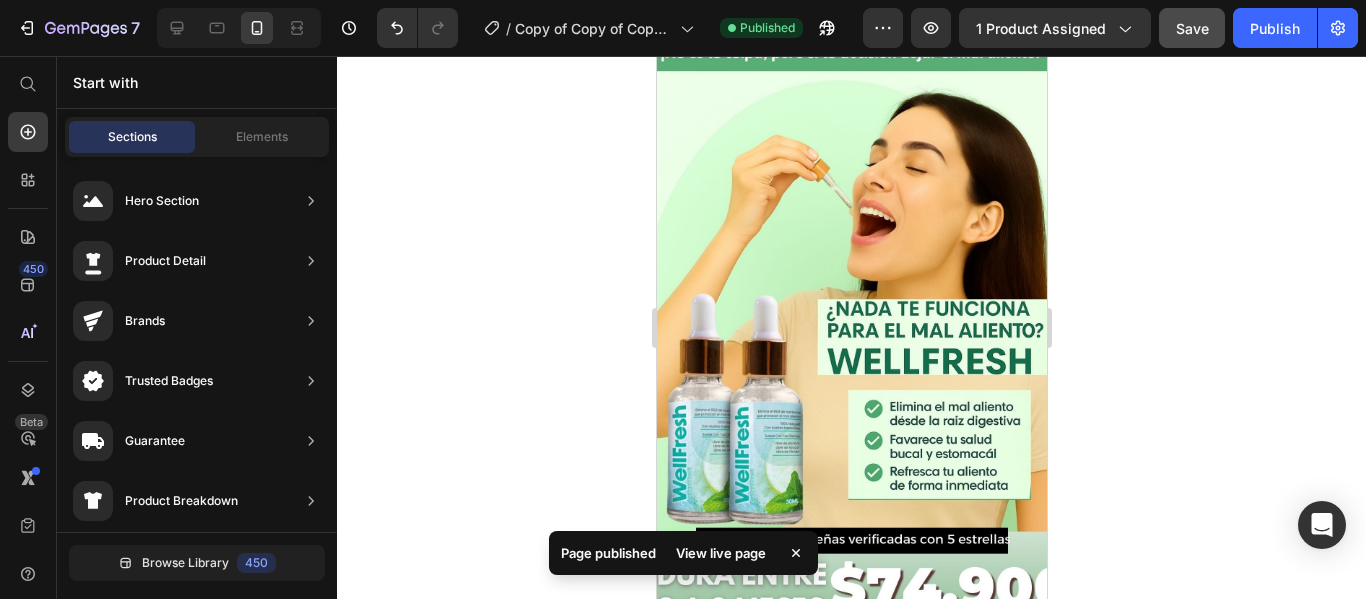 scroll, scrollTop: 262, scrollLeft: 0, axis: vertical 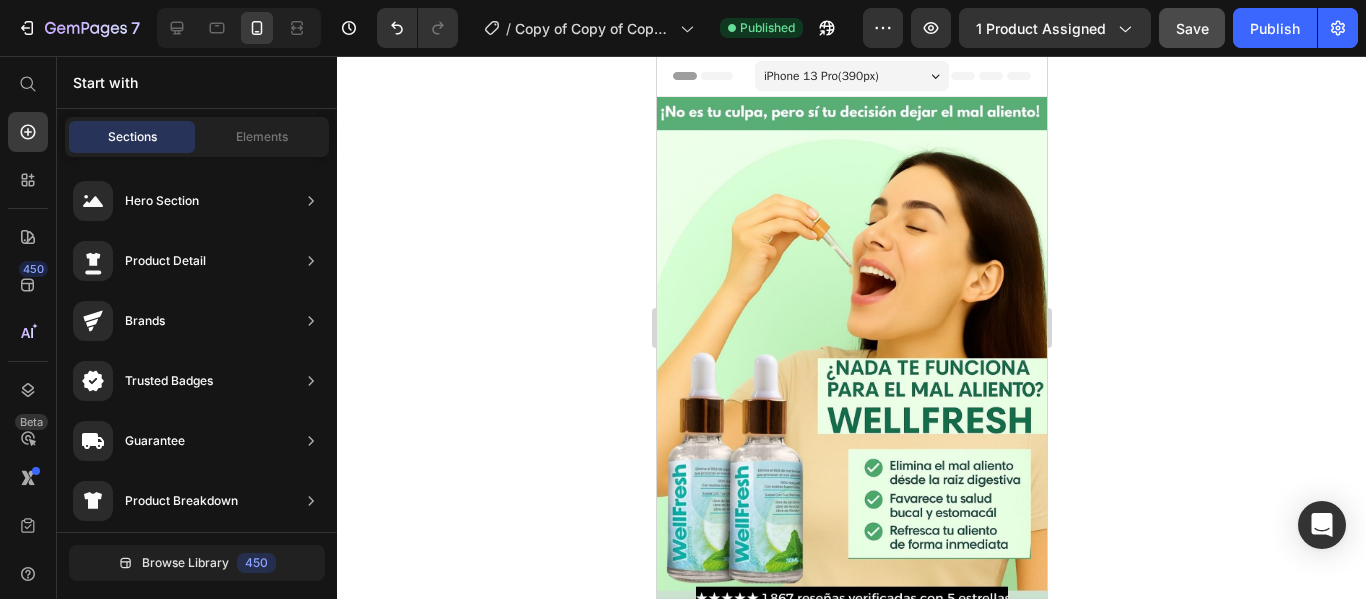 drag, startPoint x: 1120, startPoint y: 177, endPoint x: 1112, endPoint y: 165, distance: 14.422205 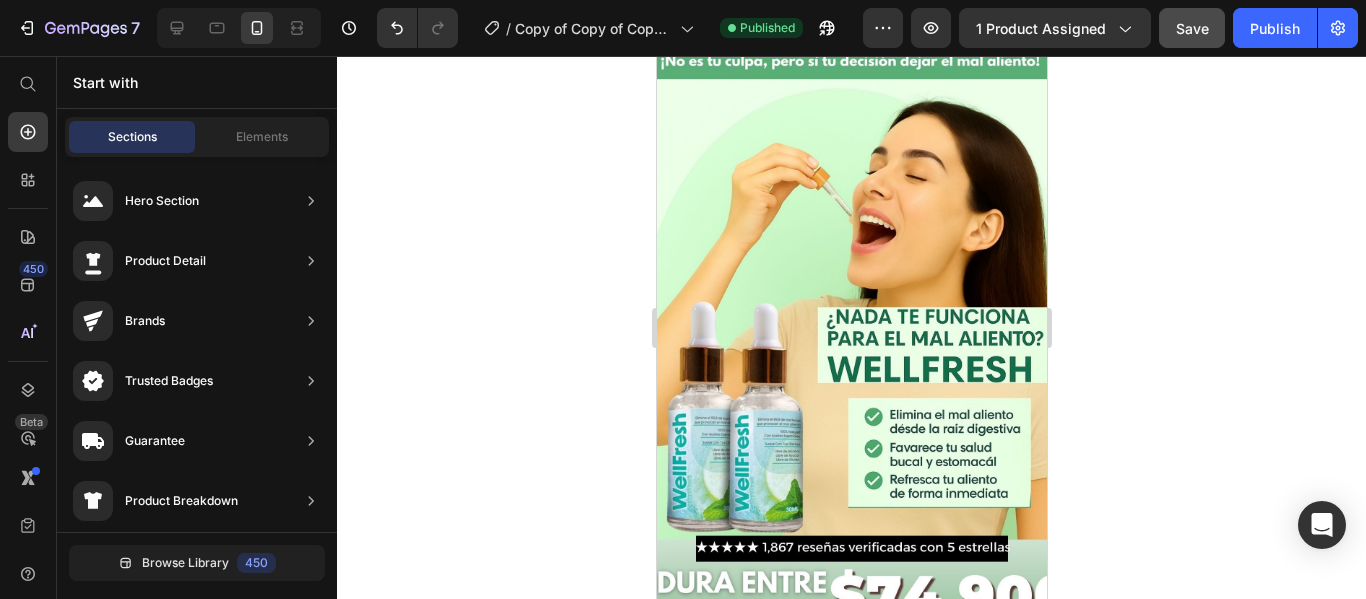 scroll, scrollTop: 0, scrollLeft: 0, axis: both 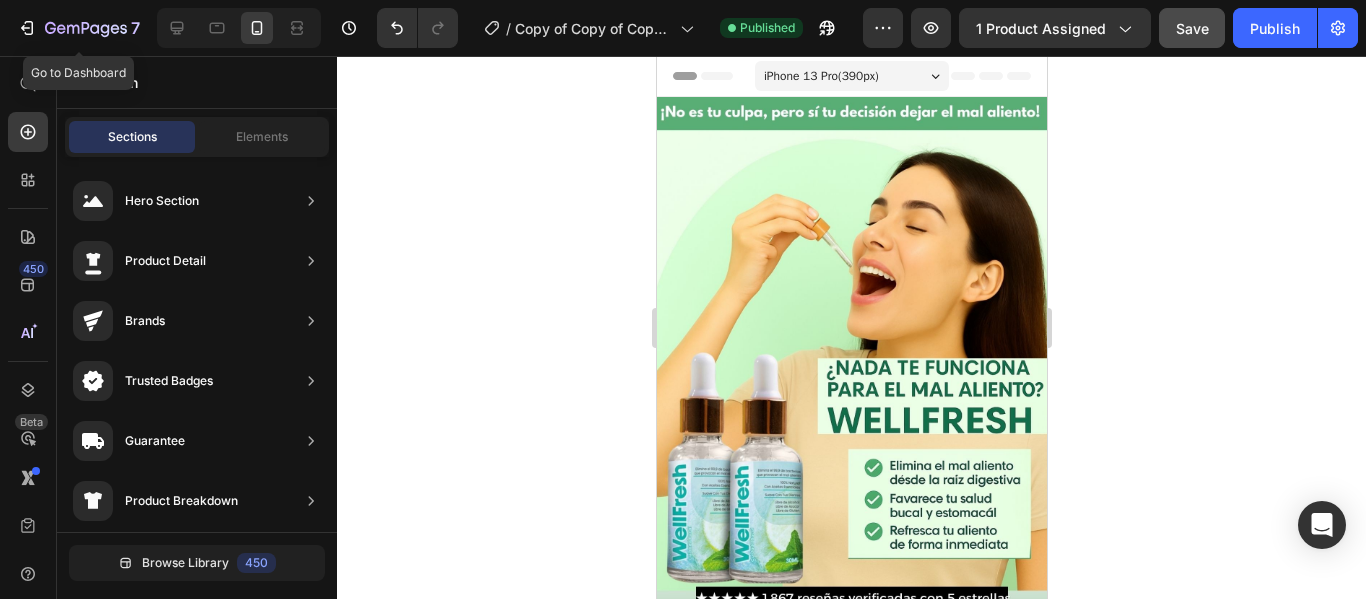 drag, startPoint x: 79, startPoint y: 19, endPoint x: 616, endPoint y: 1, distance: 537.3016 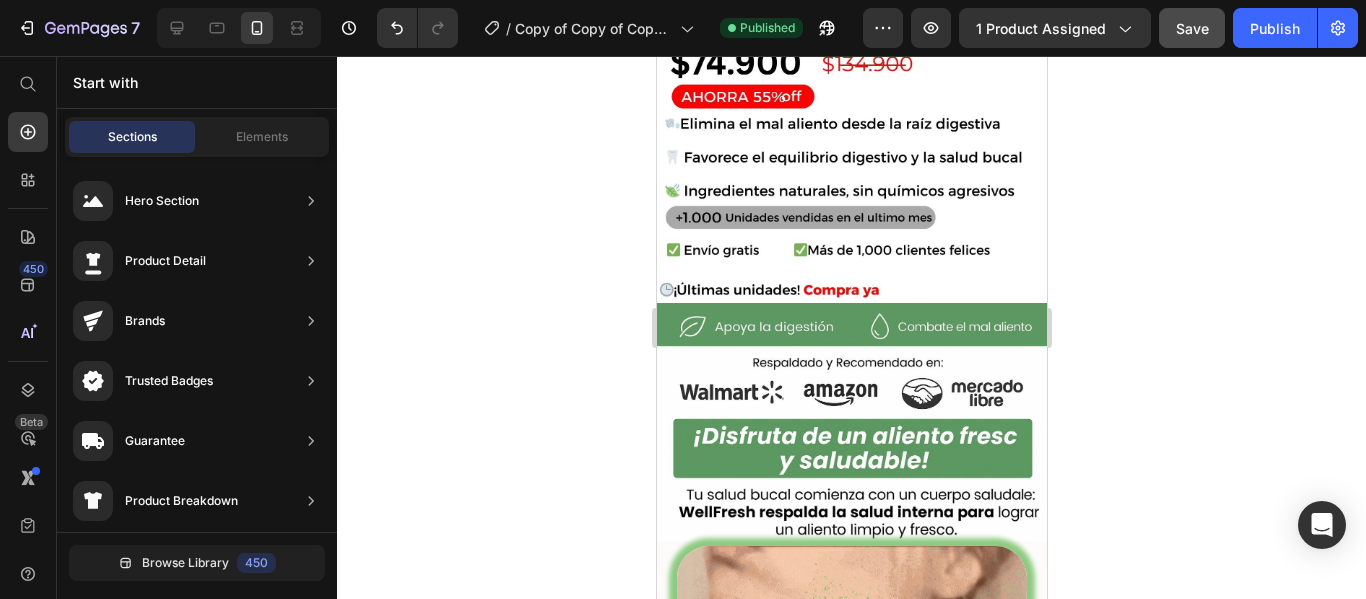 scroll, scrollTop: 962, scrollLeft: 0, axis: vertical 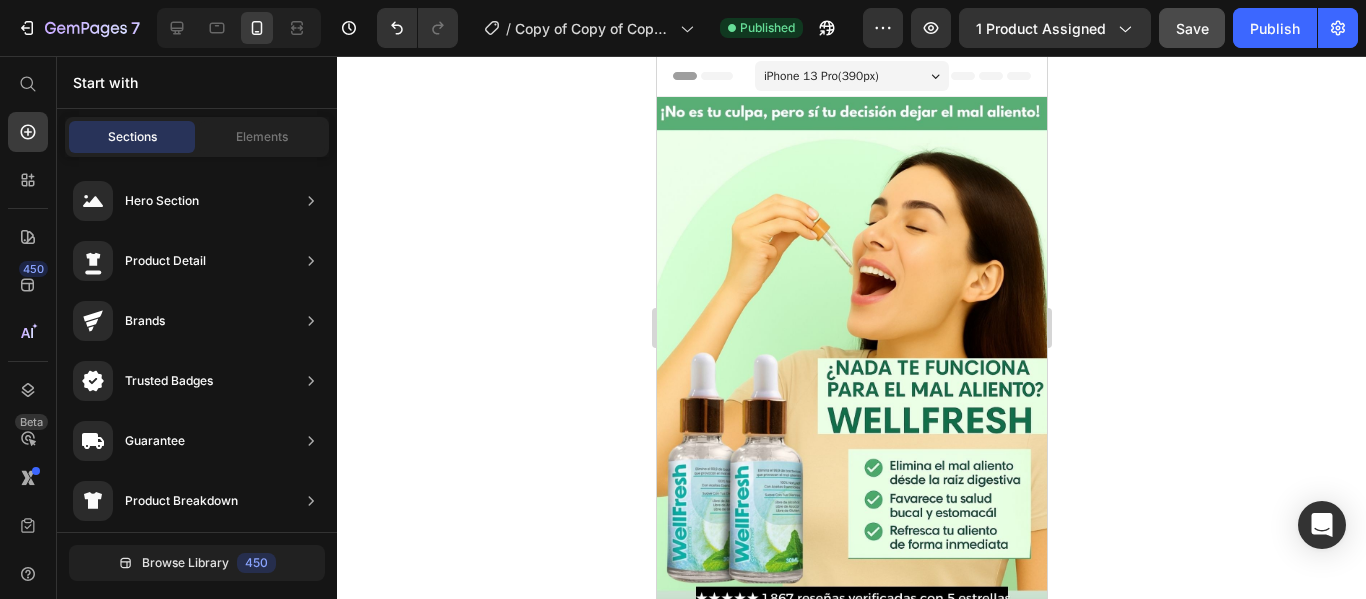 drag, startPoint x: 1039, startPoint y: 87, endPoint x: 1689, endPoint y: 109, distance: 650.3722 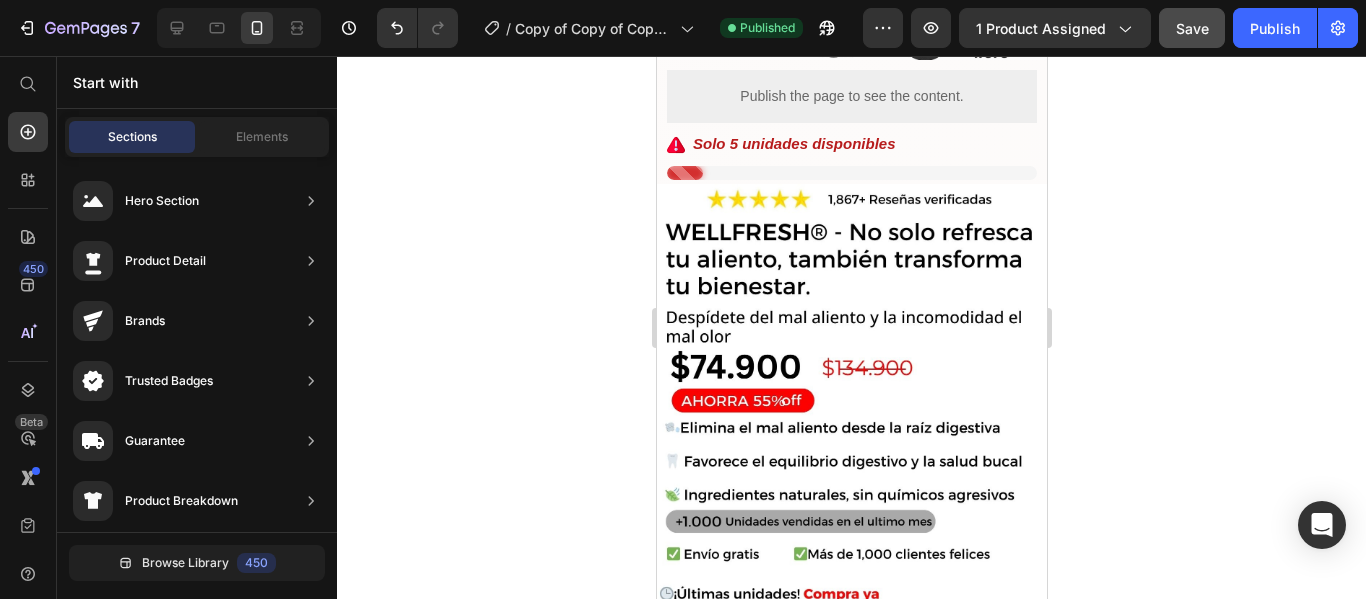 scroll, scrollTop: 0, scrollLeft: 0, axis: both 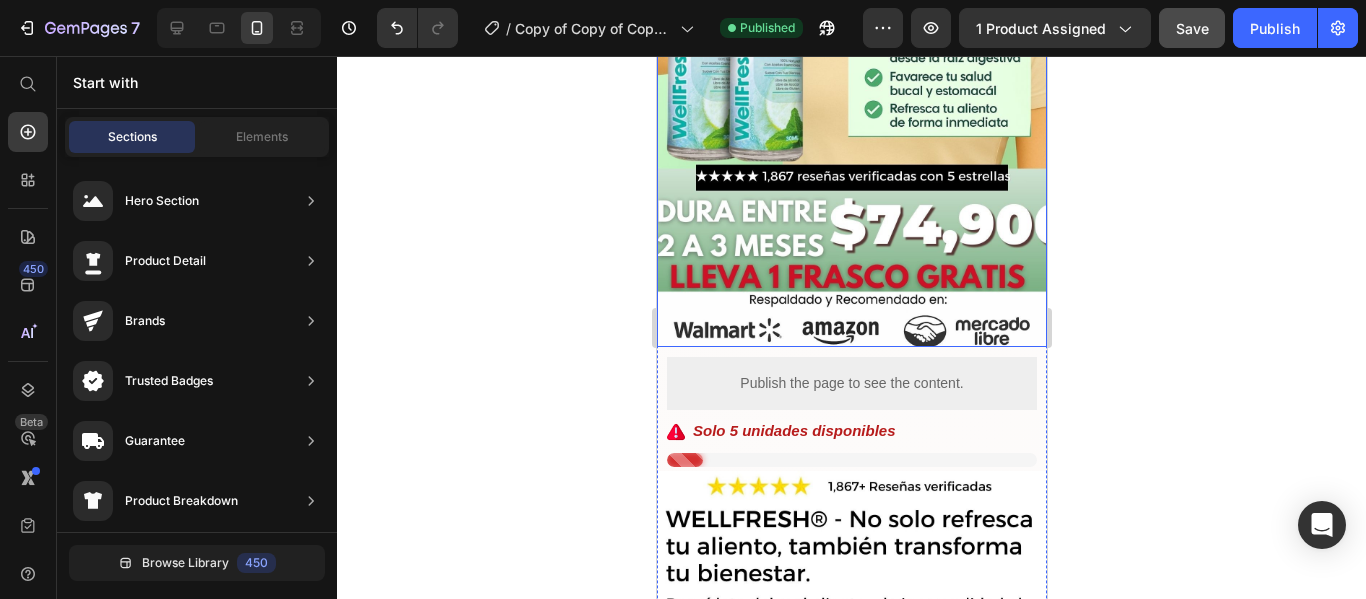click at bounding box center [851, 11] 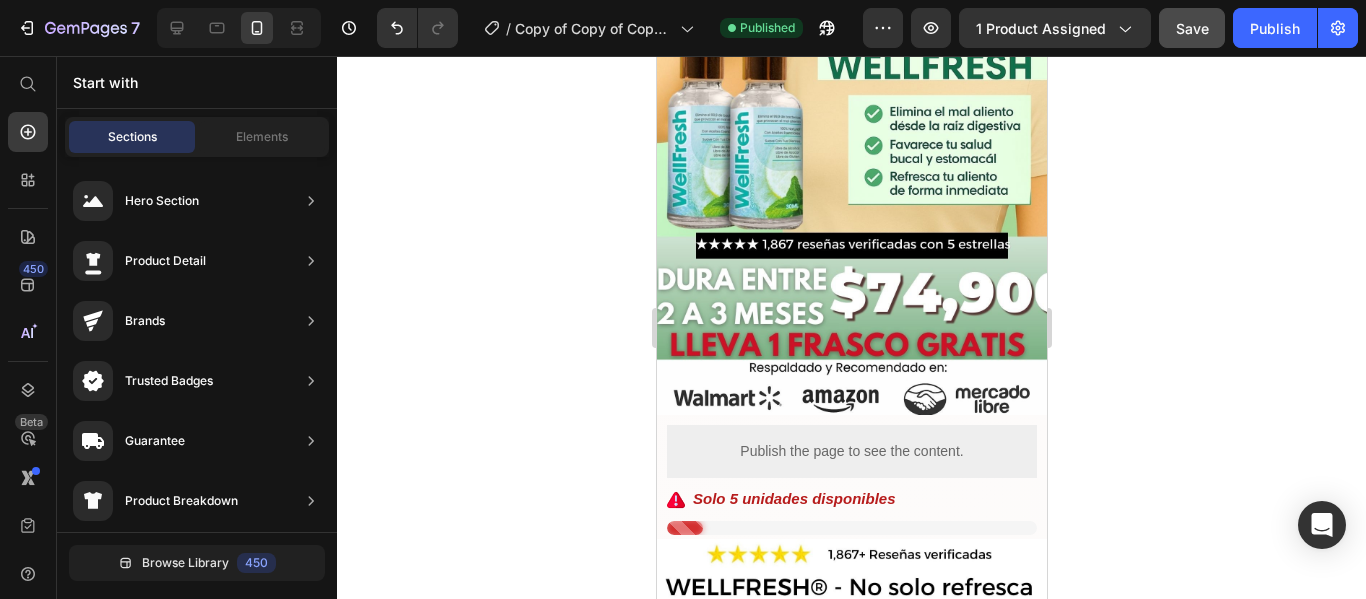 scroll, scrollTop: 236, scrollLeft: 0, axis: vertical 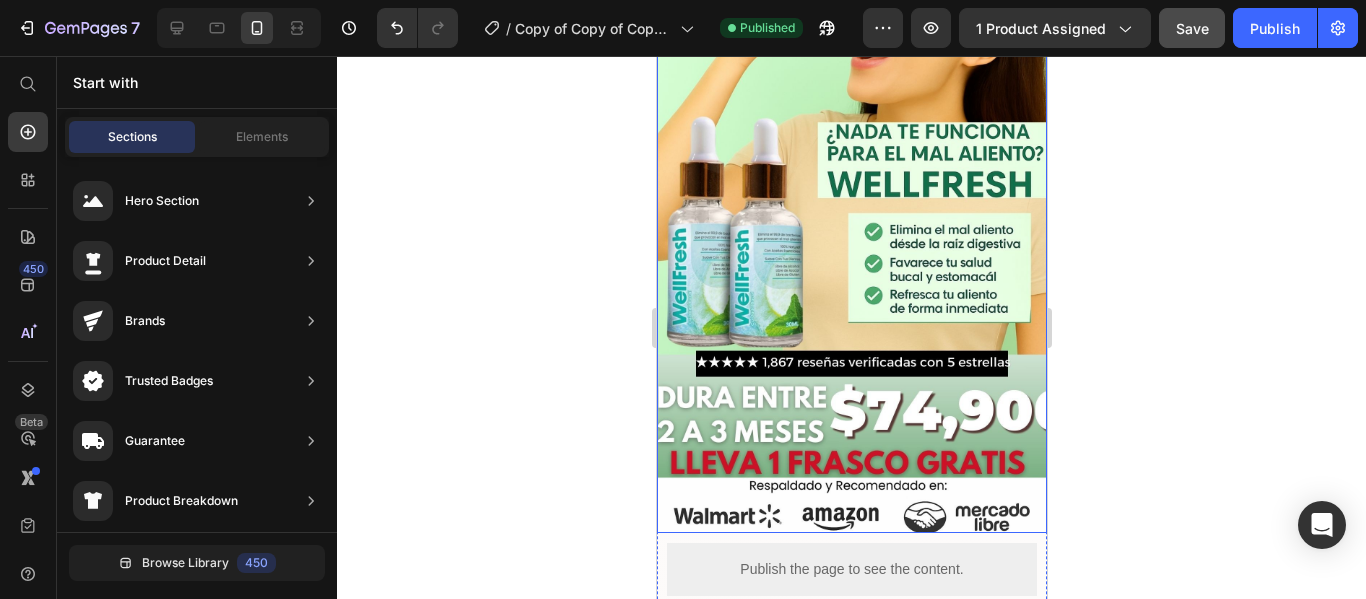 click at bounding box center [851, 197] 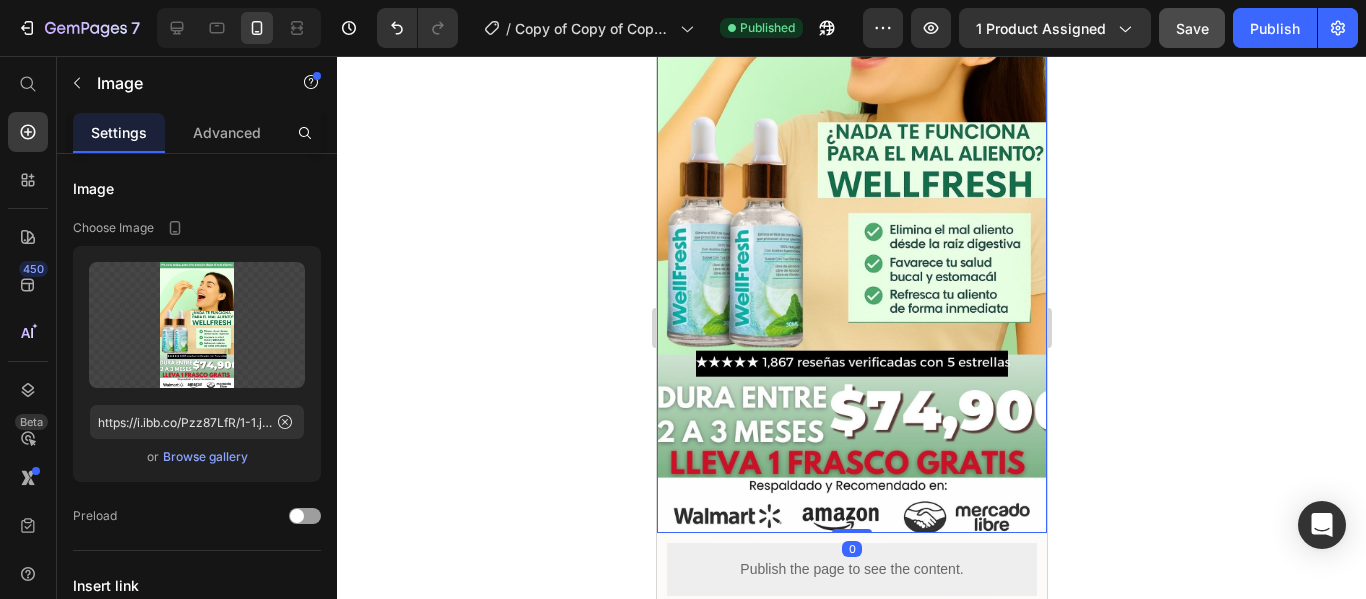 click at bounding box center (851, 197) 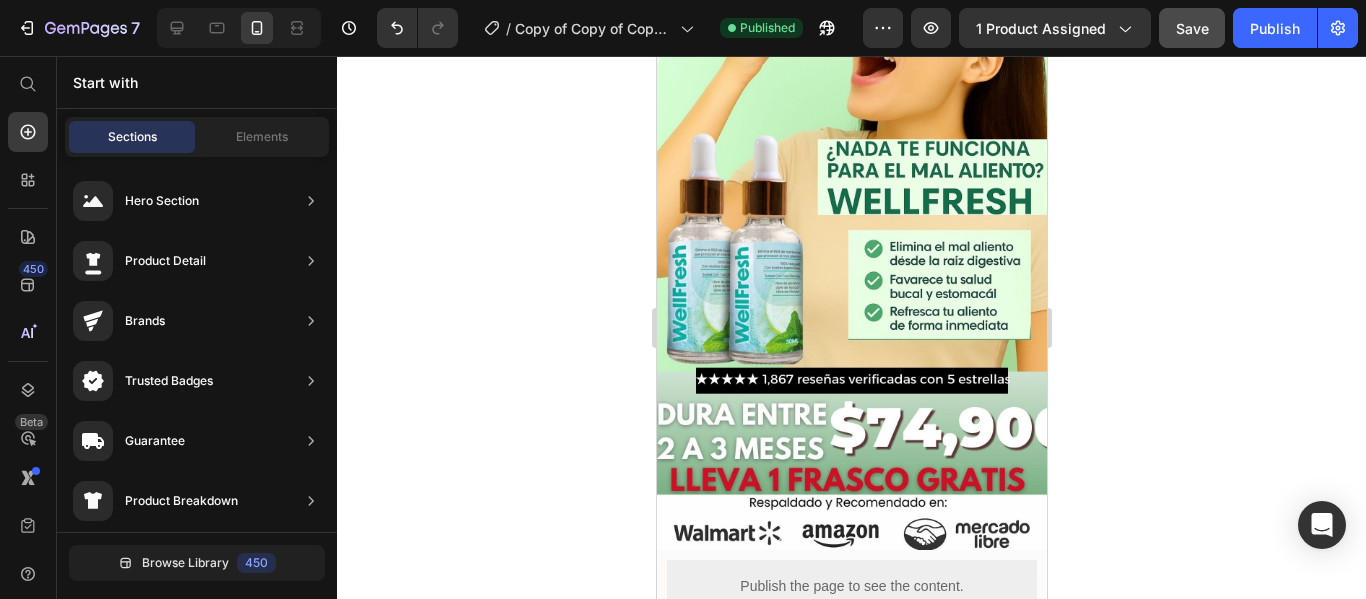 scroll, scrollTop: 203, scrollLeft: 0, axis: vertical 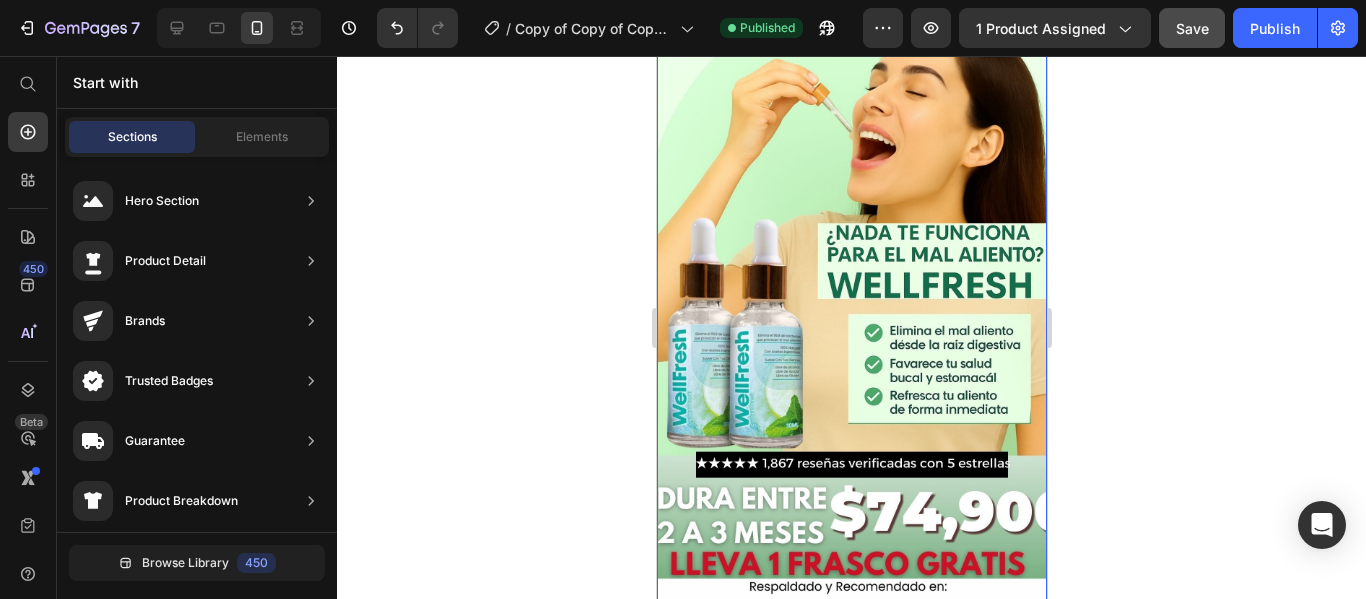 click at bounding box center [851, 298] 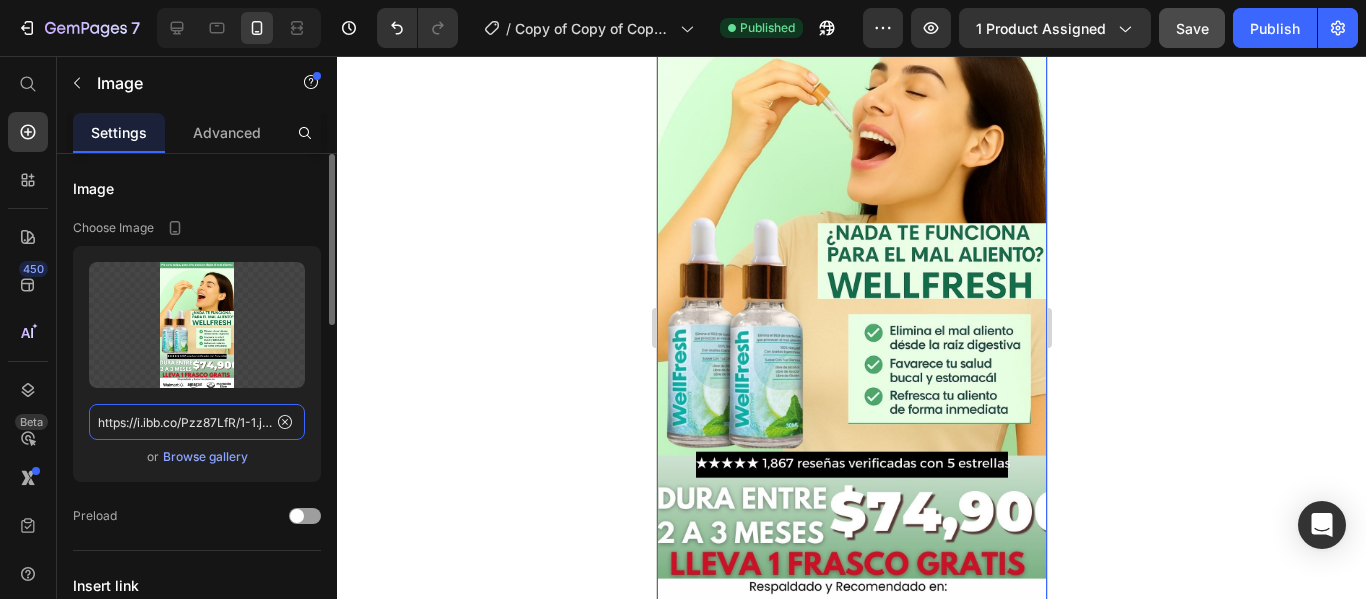 click on "https://i.ibb.co/Pzz87LfR/1-1.jpg" 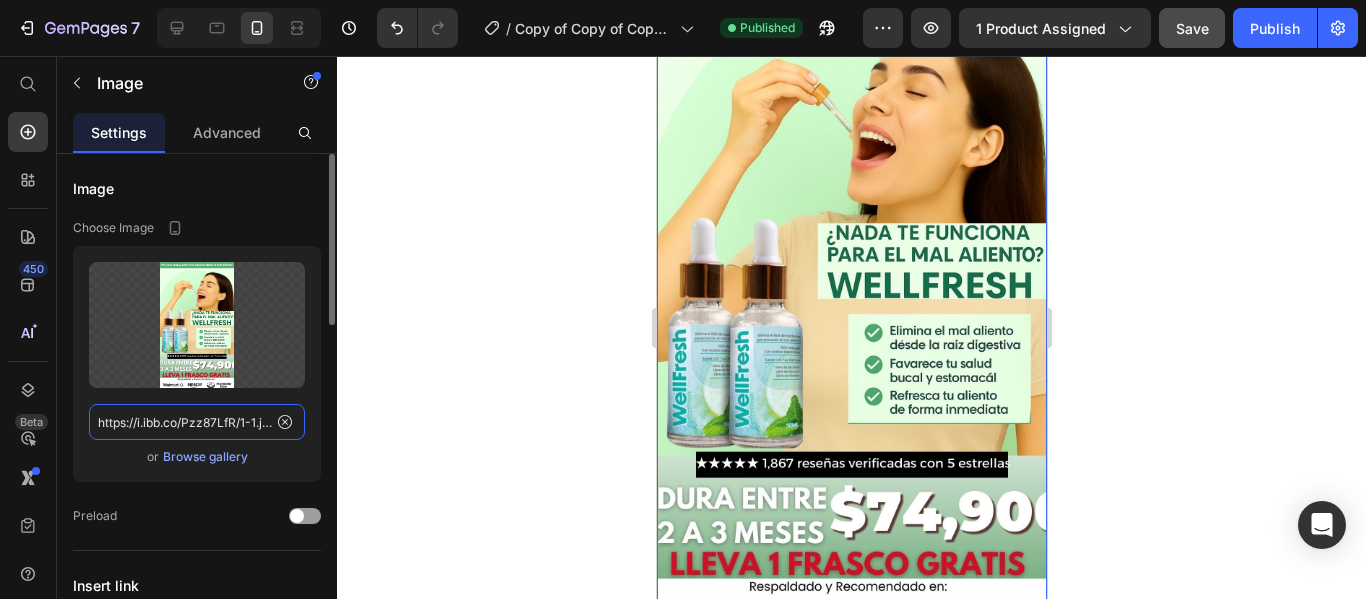 paste on "dJQ4FGPf" 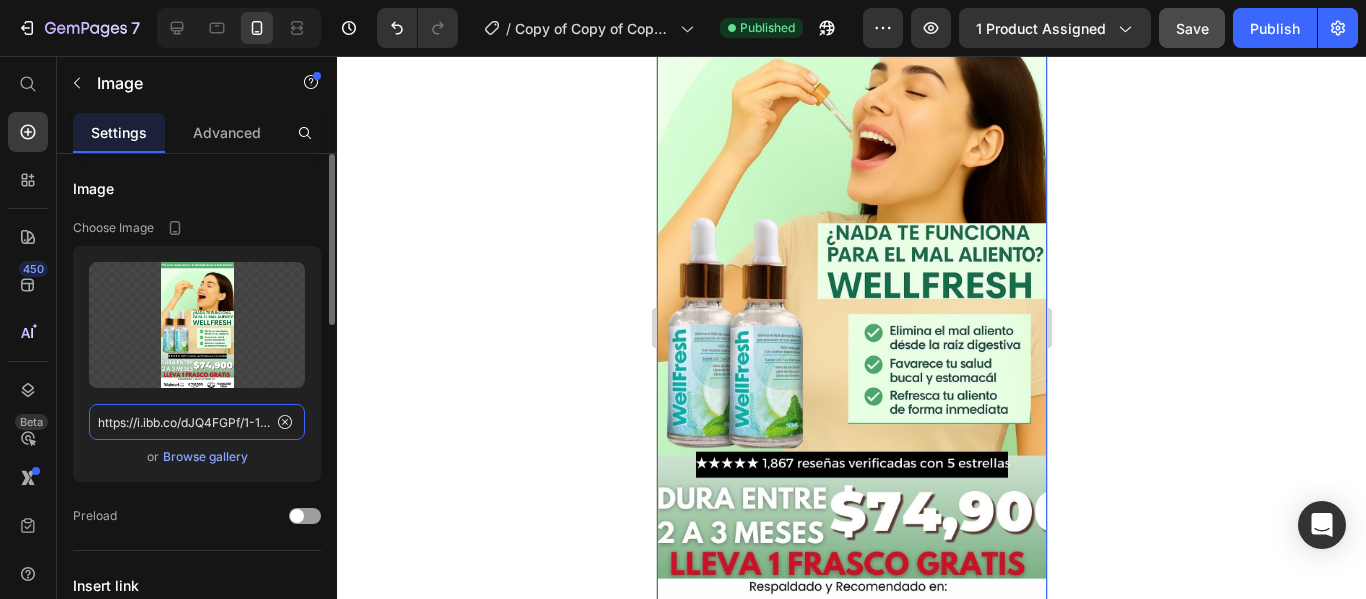 scroll, scrollTop: 0, scrollLeft: 12, axis: horizontal 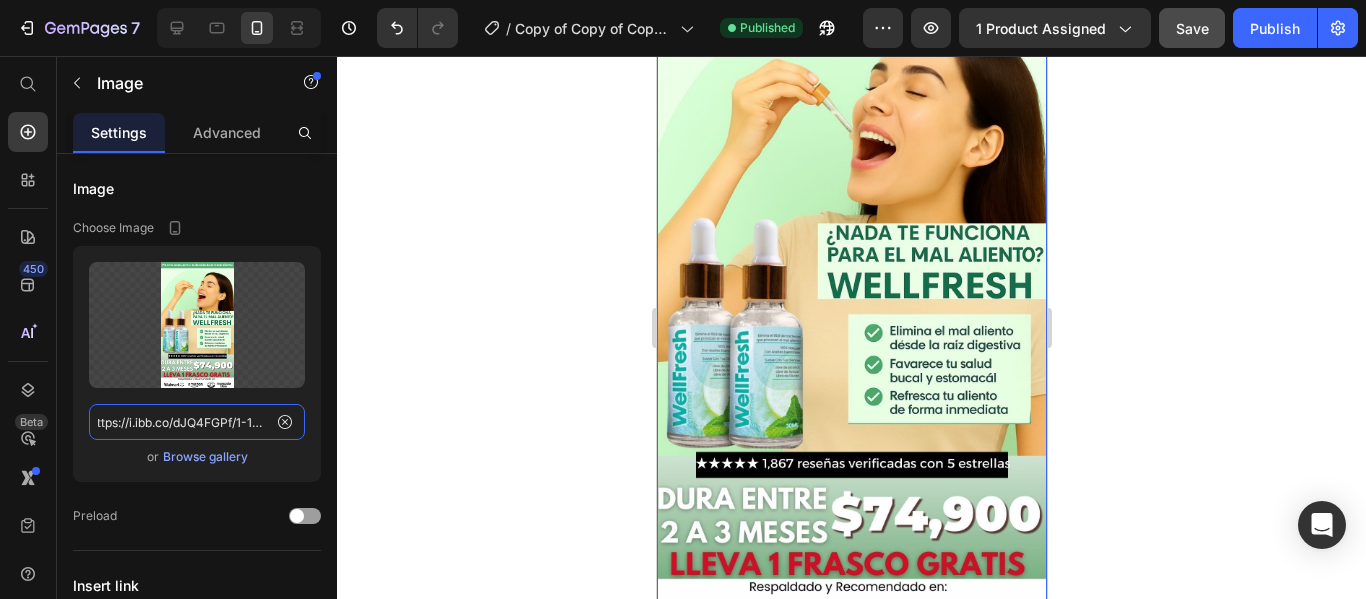 type on "https://i.ibb.co/dJQ4FGPf/1-1.jpg" 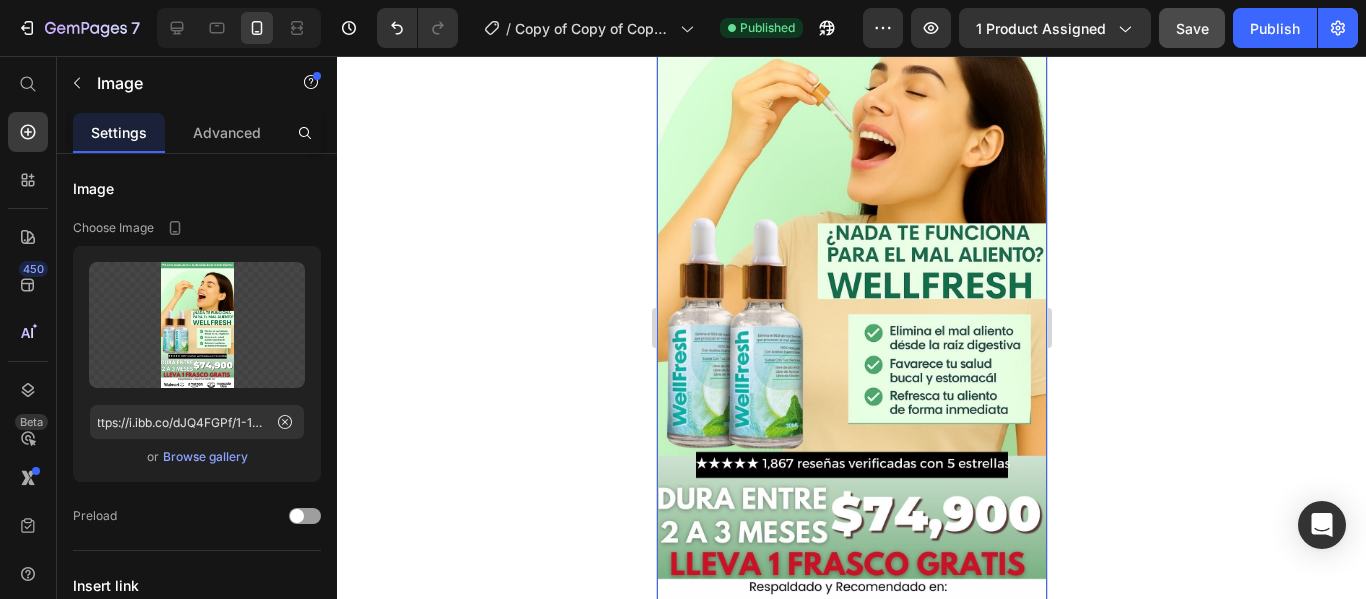 drag, startPoint x: 1161, startPoint y: 223, endPoint x: 1164, endPoint y: 233, distance: 10.440307 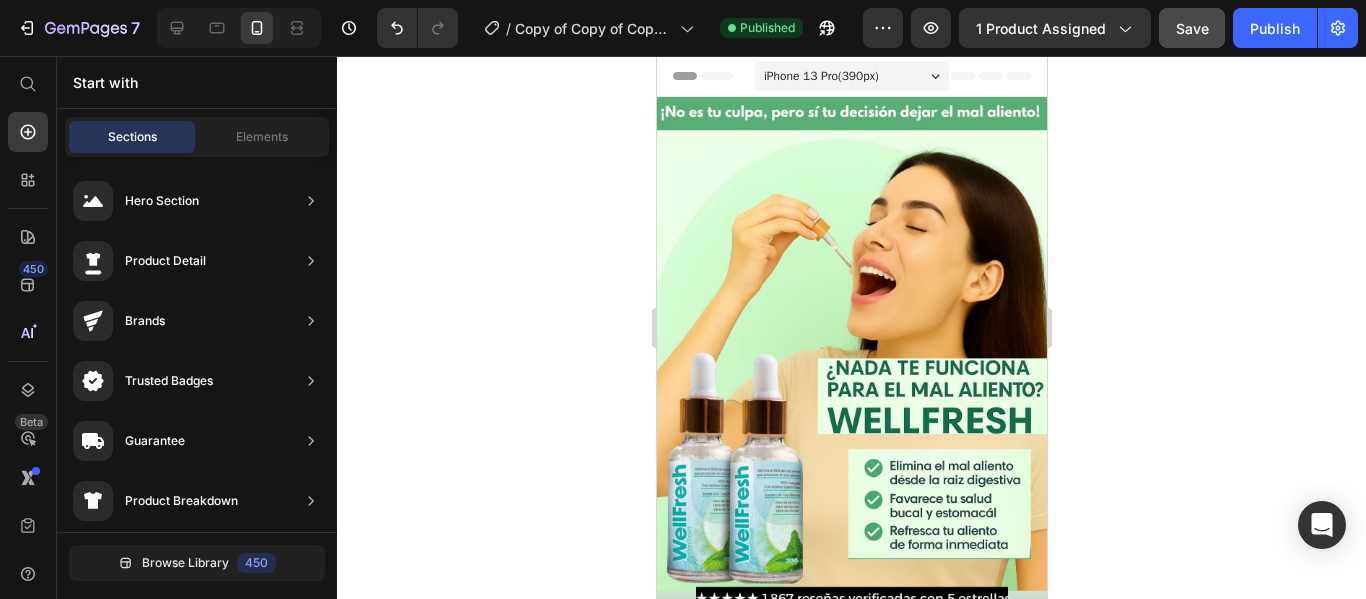 scroll, scrollTop: 506, scrollLeft: 0, axis: vertical 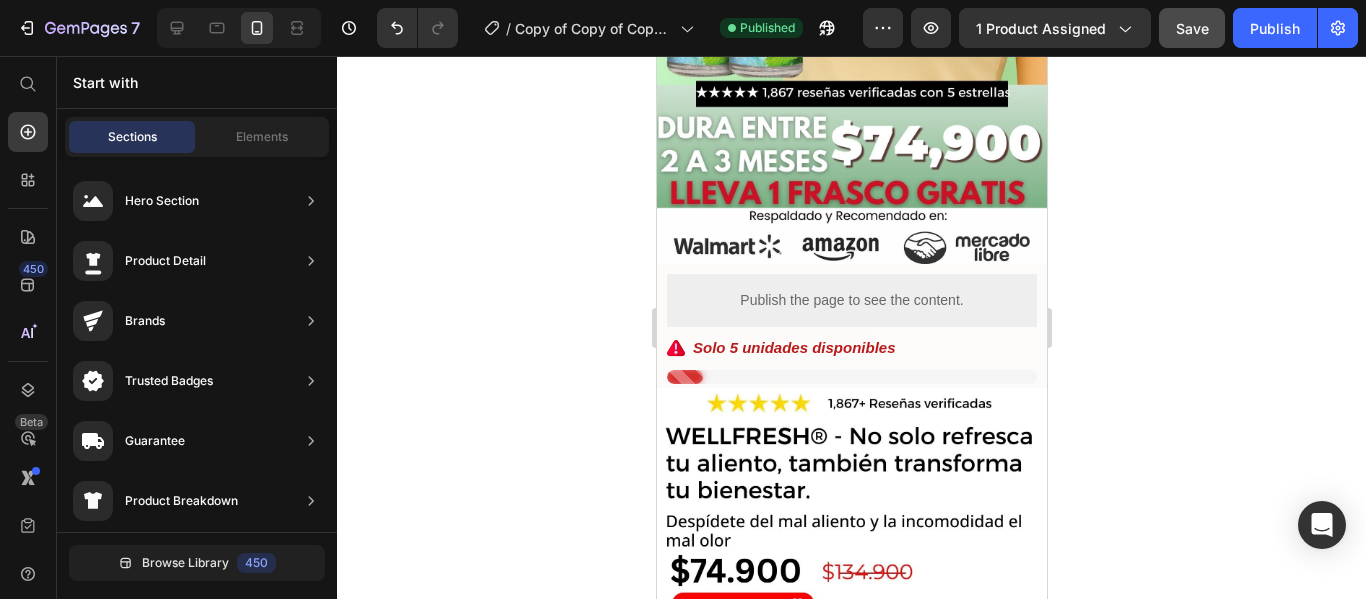 drag, startPoint x: 1041, startPoint y: 87, endPoint x: 1804, endPoint y: 370, distance: 813.79236 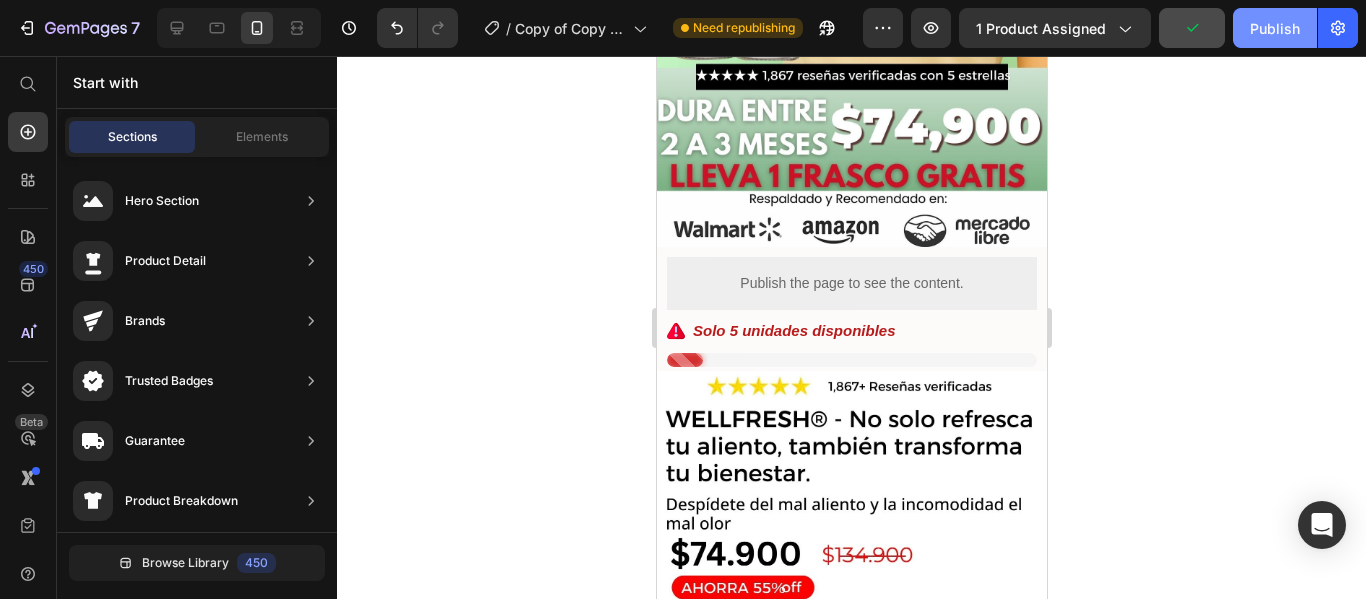 click on "Publish" at bounding box center [1275, 28] 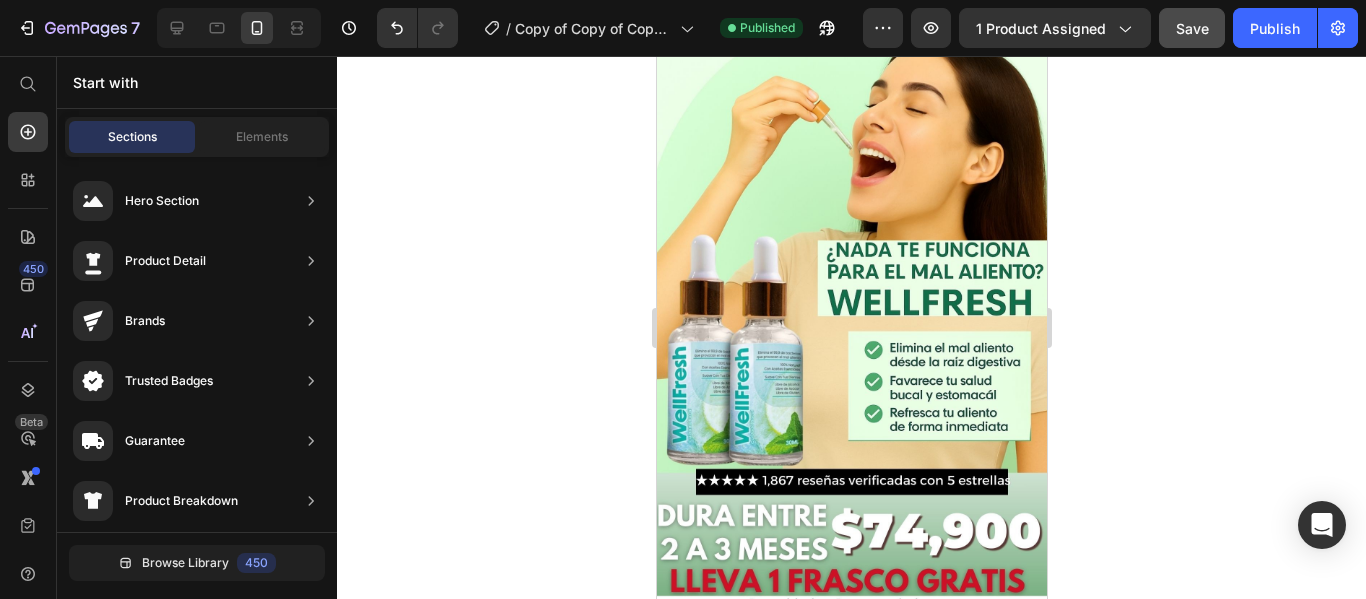 scroll, scrollTop: 219, scrollLeft: 0, axis: vertical 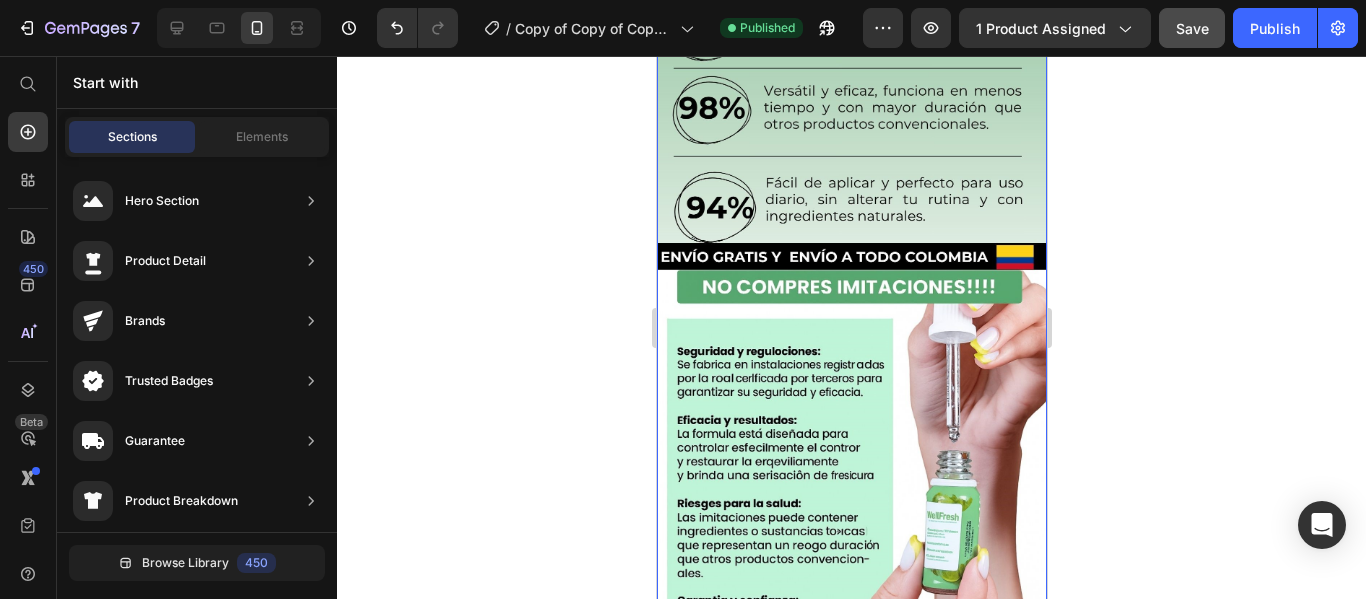 click at bounding box center (851, 258) 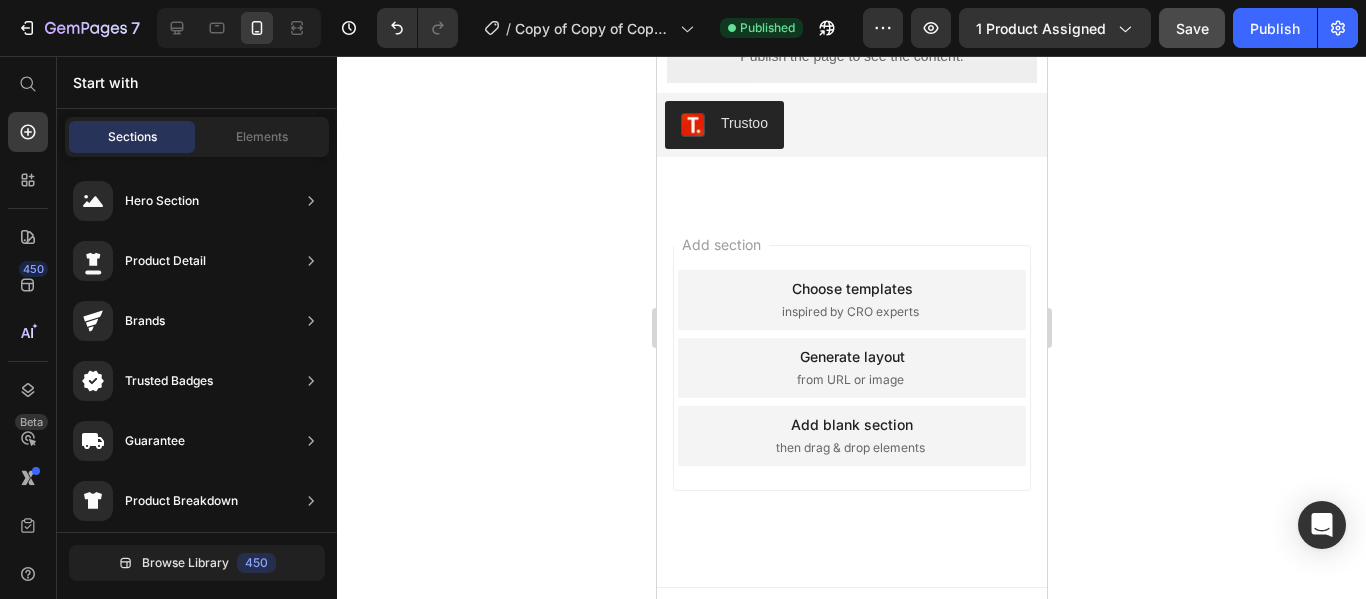 scroll, scrollTop: 7730, scrollLeft: 0, axis: vertical 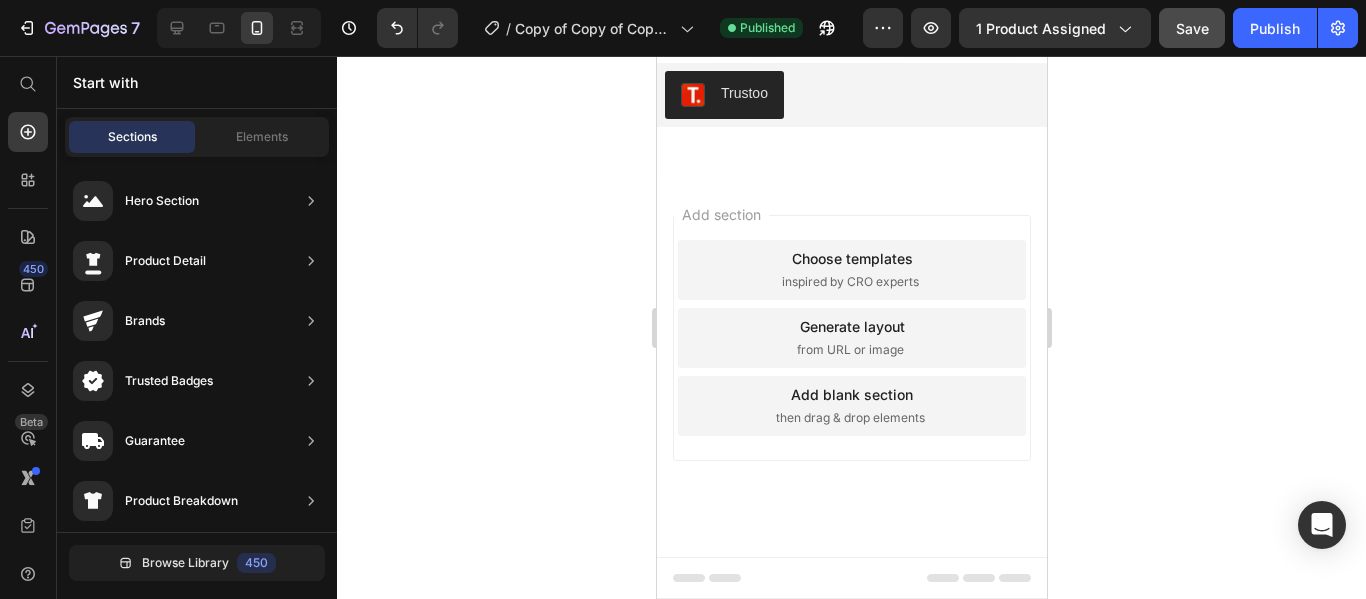 drag, startPoint x: 1034, startPoint y: 472, endPoint x: 1702, endPoint y: 604, distance: 680.91705 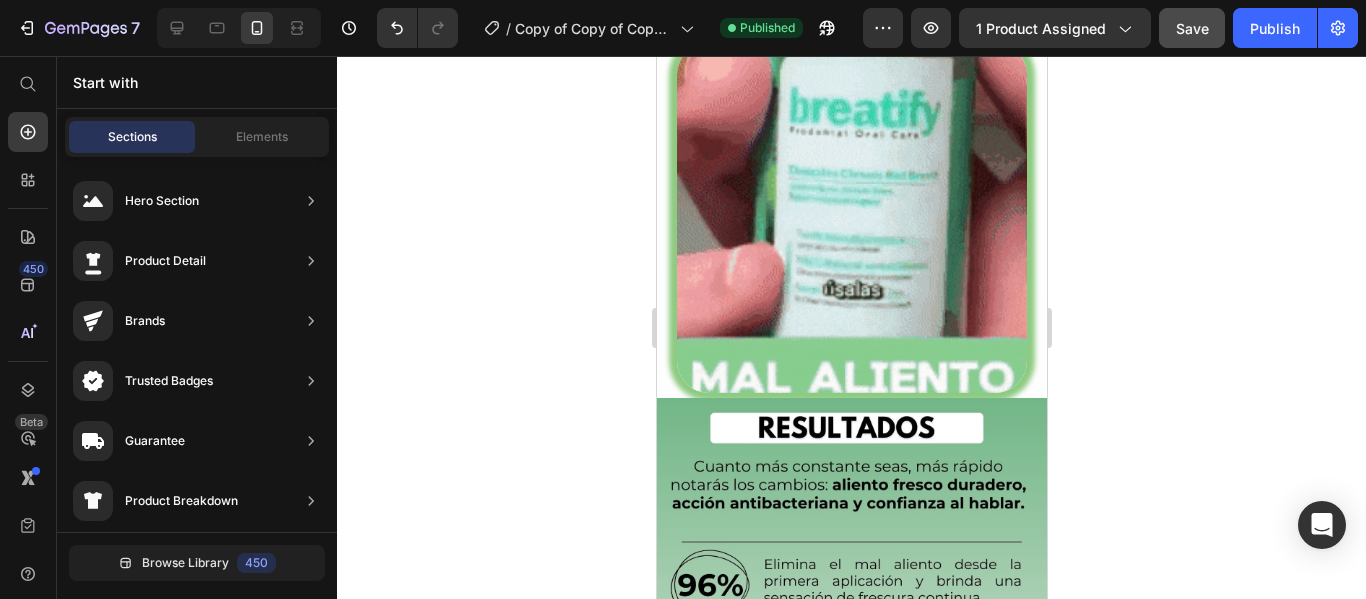 scroll, scrollTop: 5874, scrollLeft: 0, axis: vertical 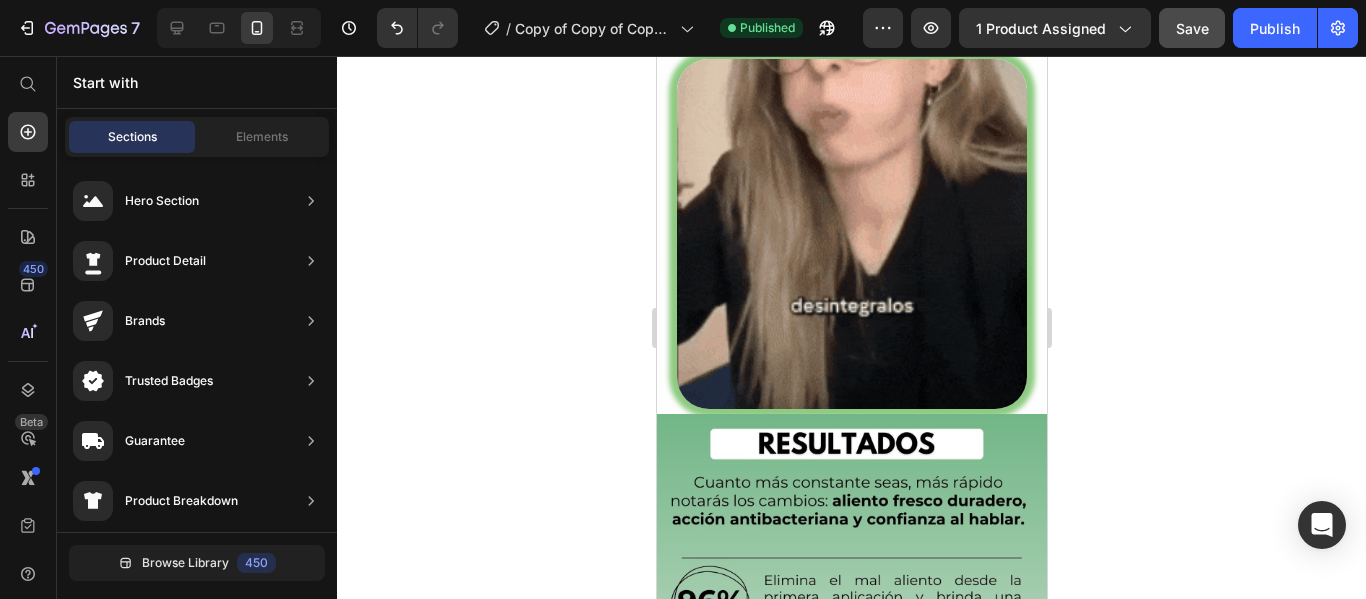 drag, startPoint x: 1040, startPoint y: 552, endPoint x: 1705, endPoint y: 497, distance: 667.27057 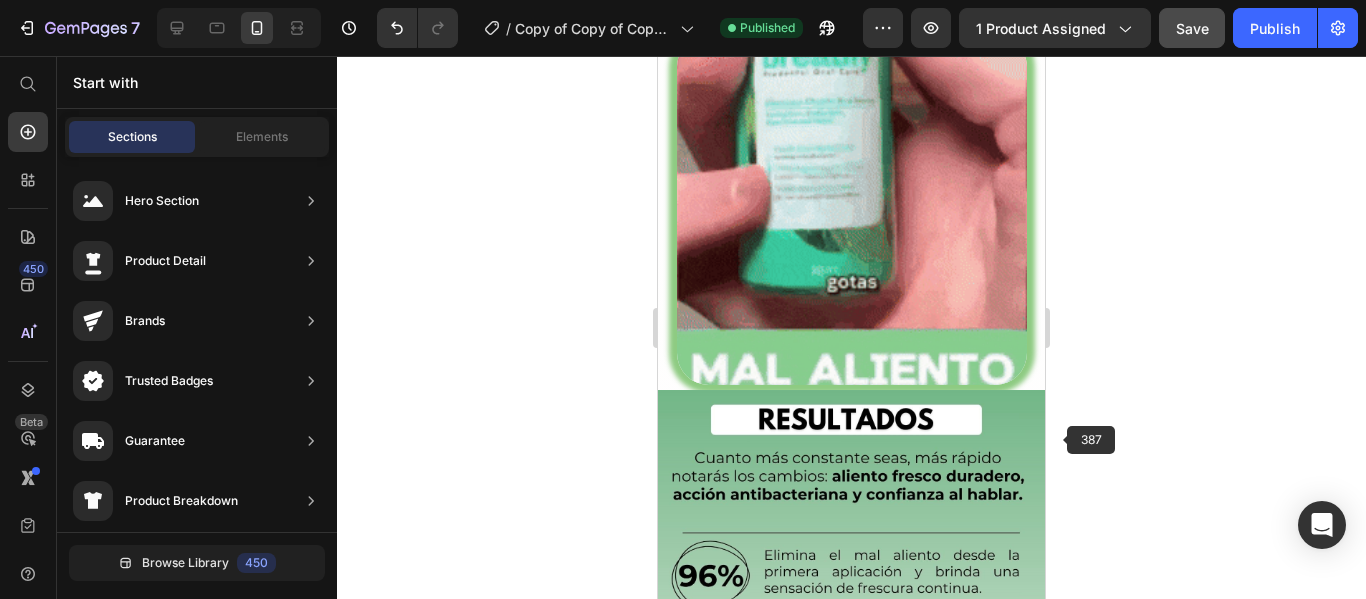 scroll, scrollTop: 5841, scrollLeft: 0, axis: vertical 